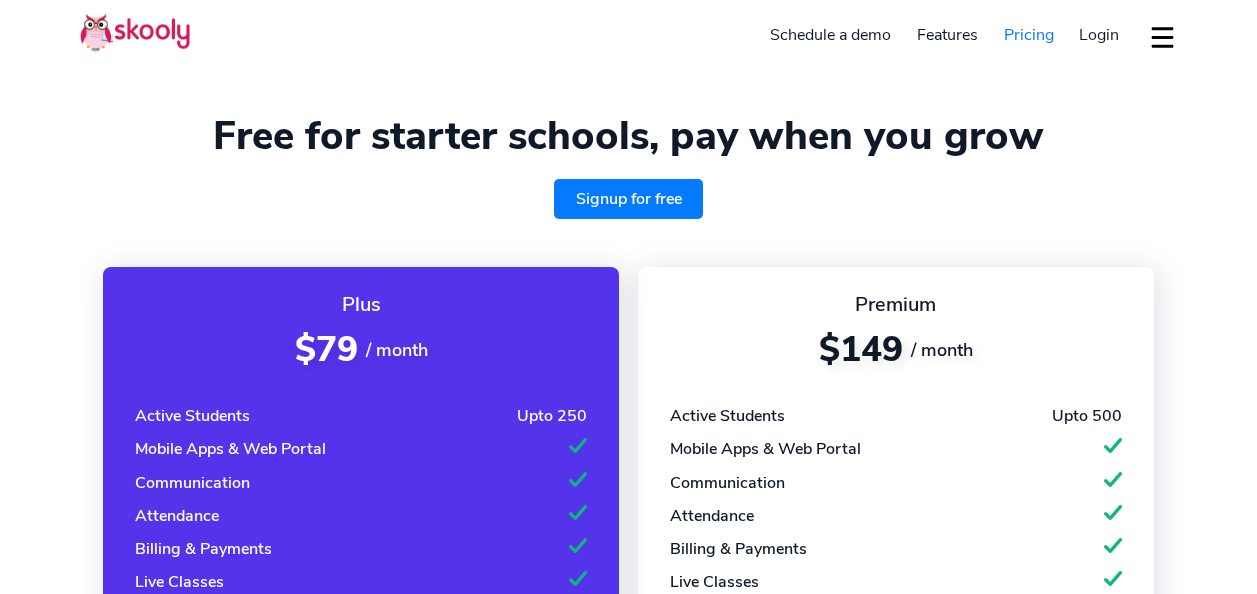 select on "en" 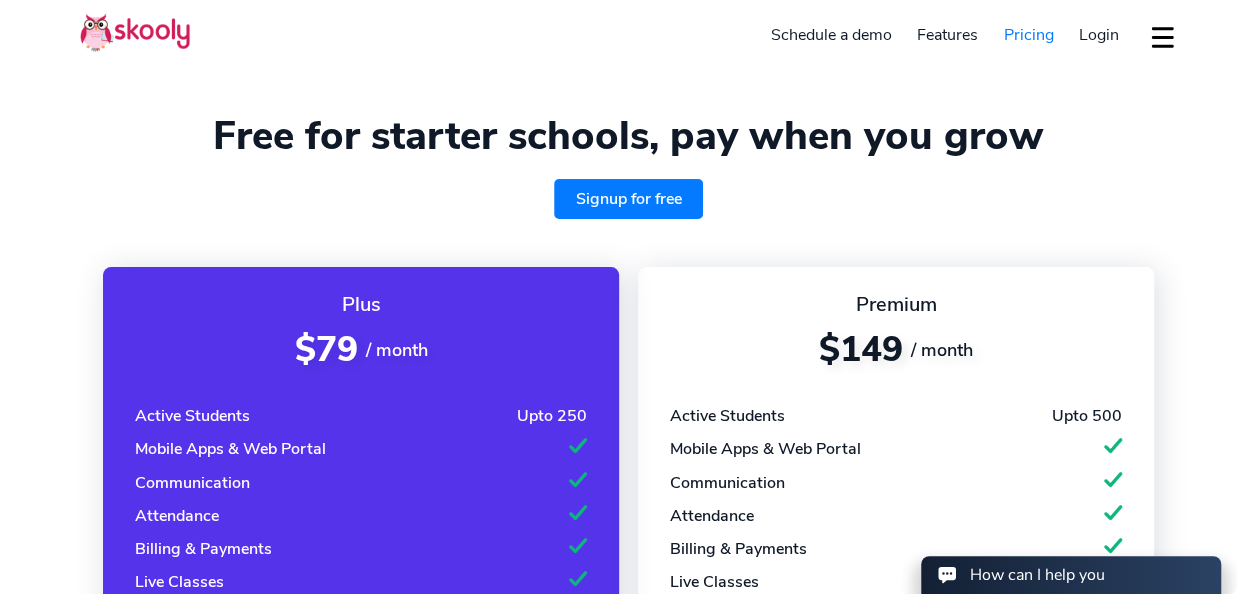 scroll, scrollTop: 0, scrollLeft: 0, axis: both 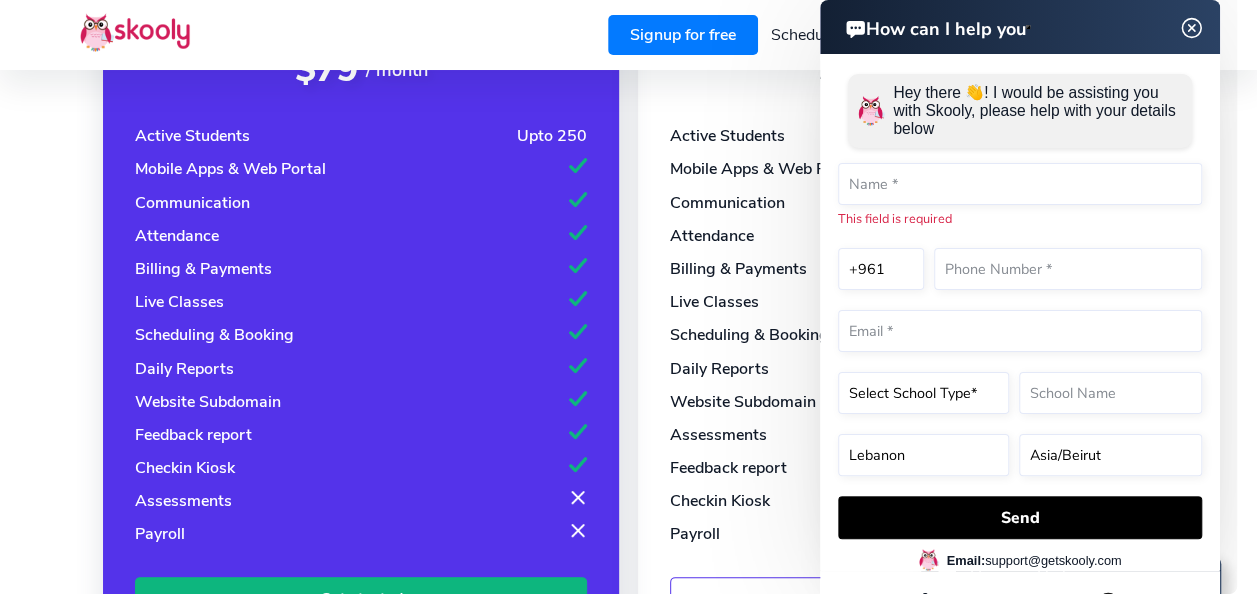 click 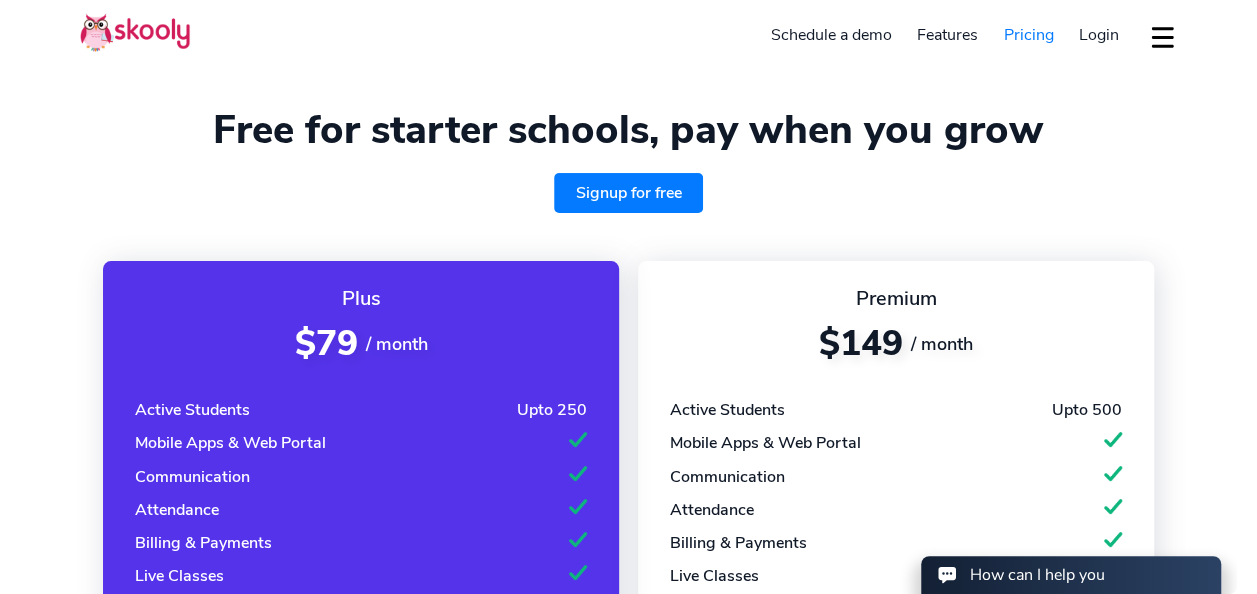 scroll, scrollTop: 7, scrollLeft: 0, axis: vertical 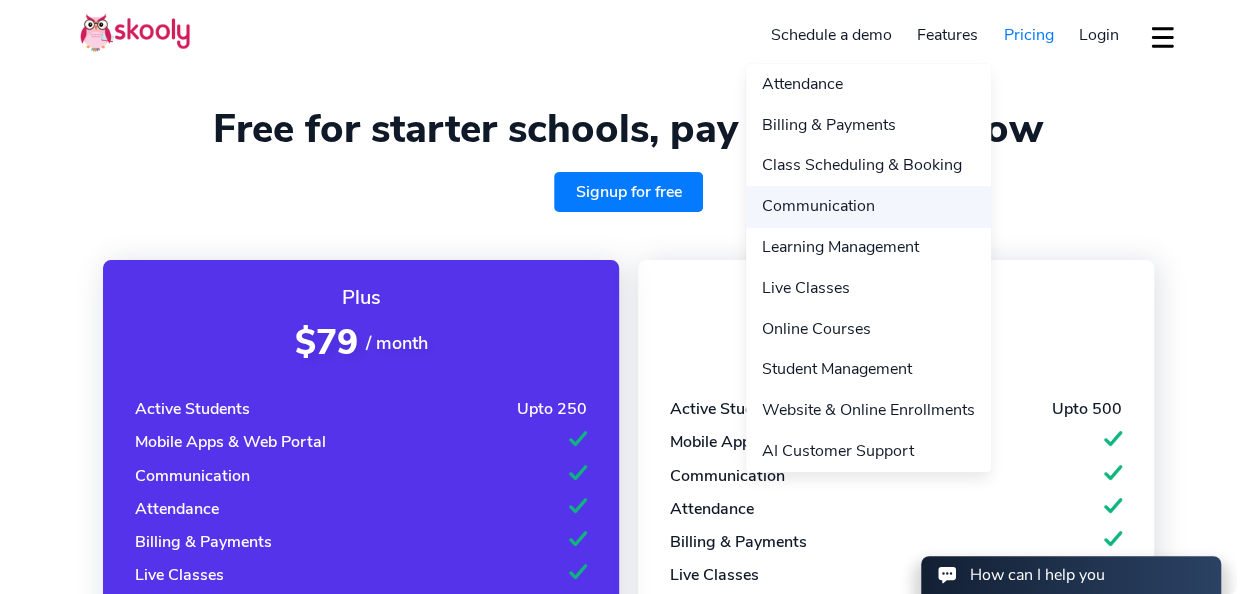 click on "Communication" at bounding box center (868, 206) 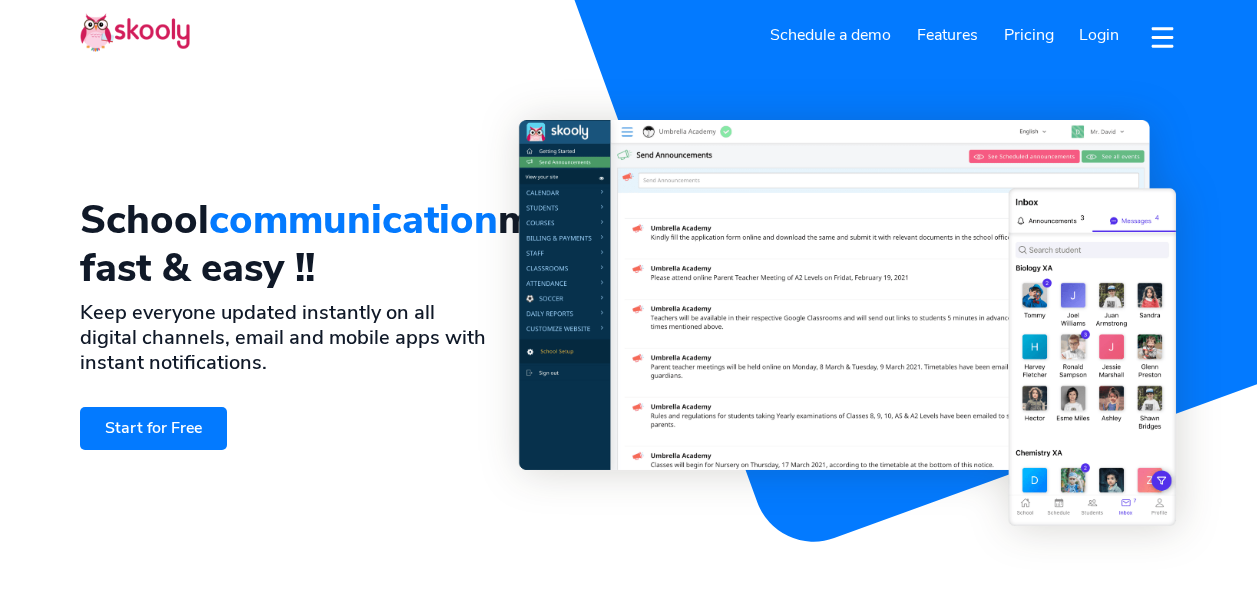 select on "en" 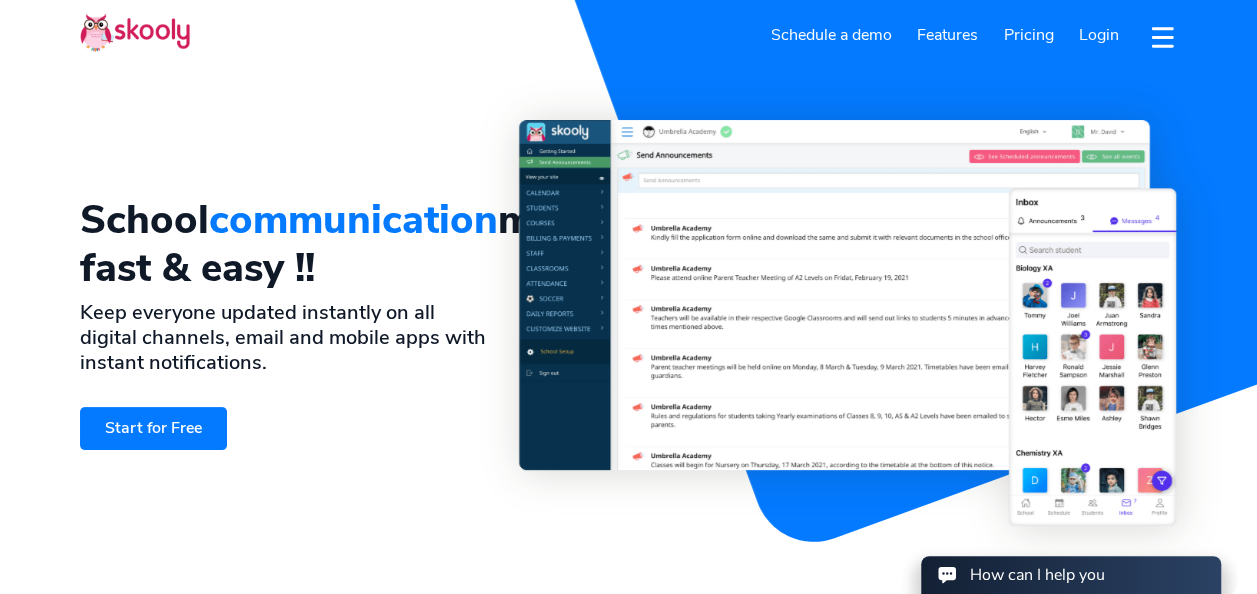 scroll, scrollTop: 0, scrollLeft: 0, axis: both 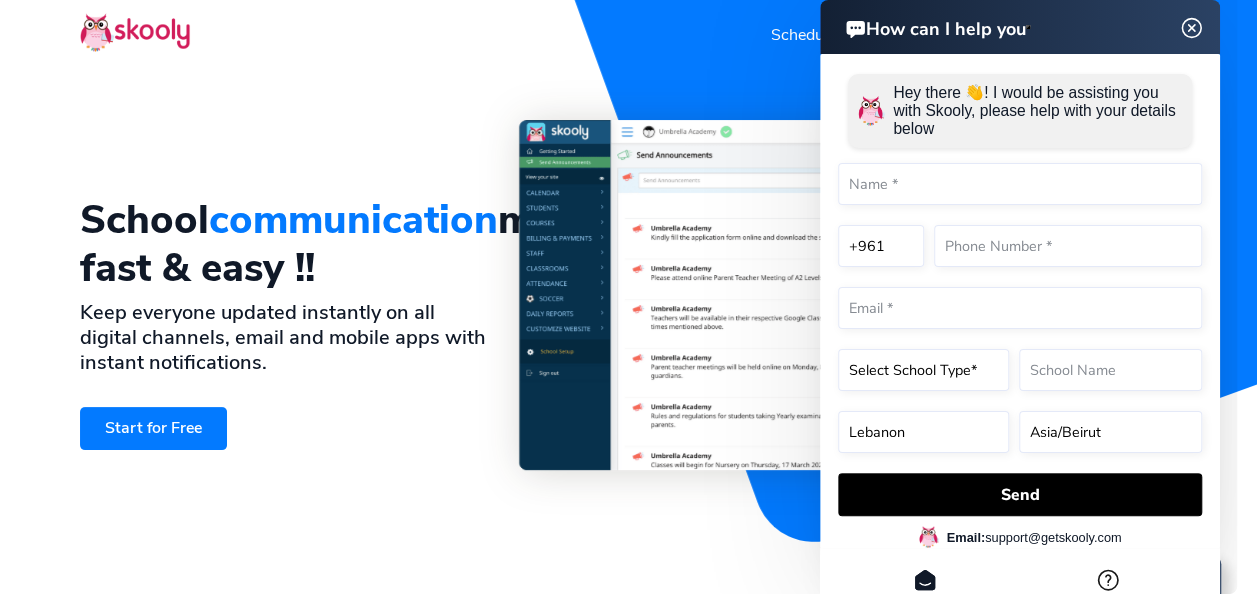 click 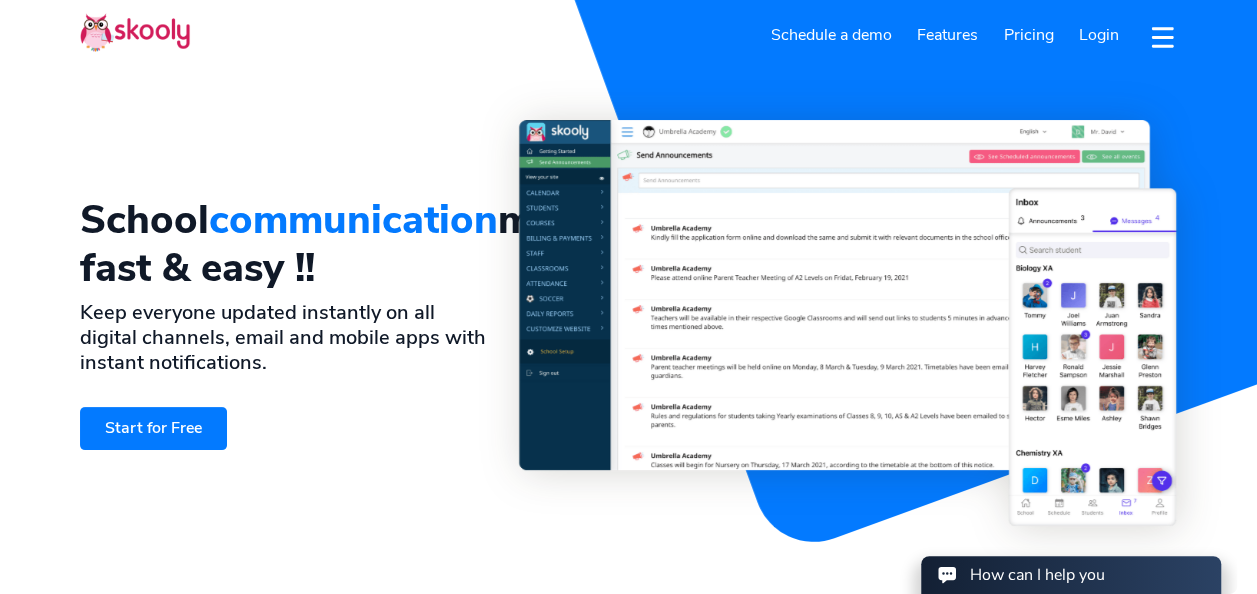 click on "Start for Free" at bounding box center (153, 428) 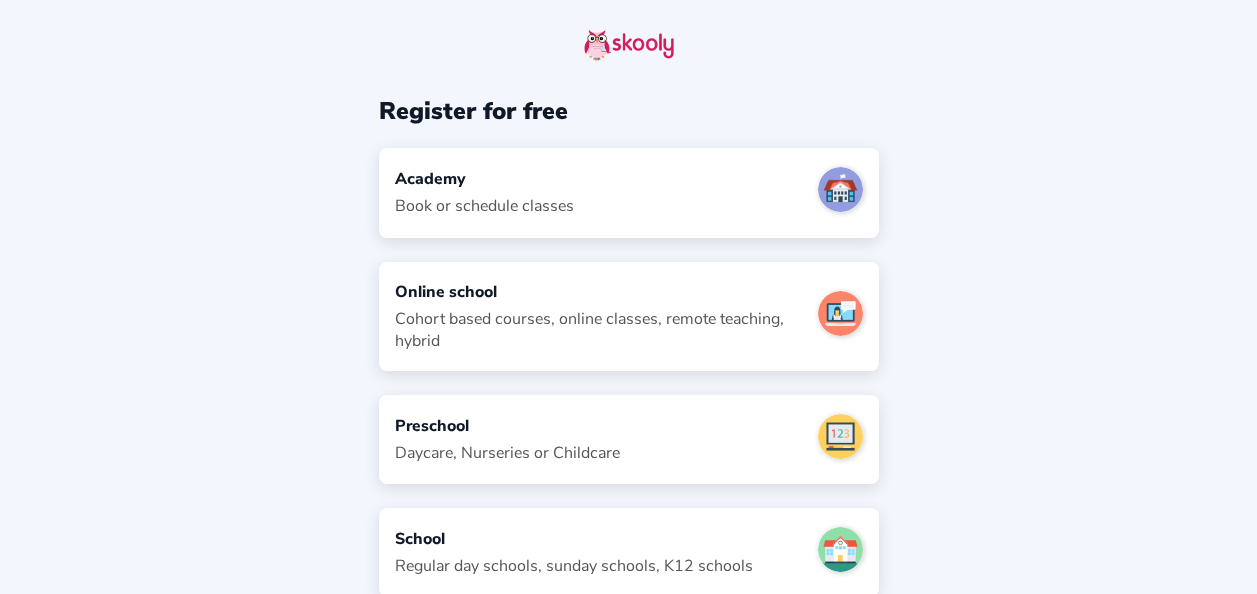scroll, scrollTop: 0, scrollLeft: 0, axis: both 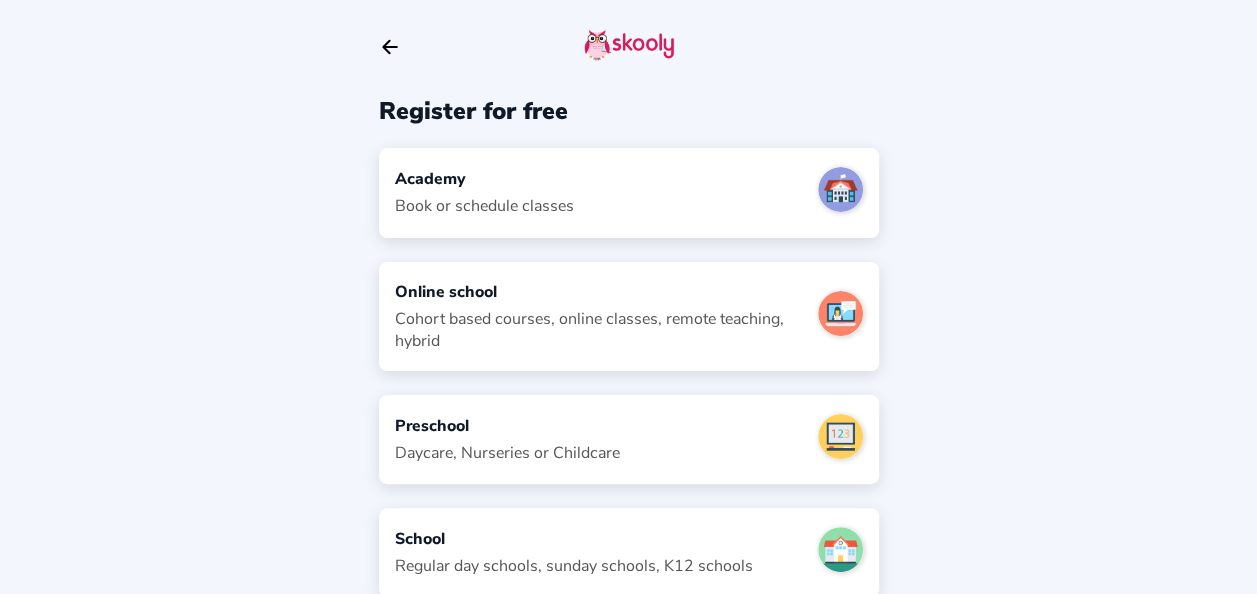 click on "Academy" 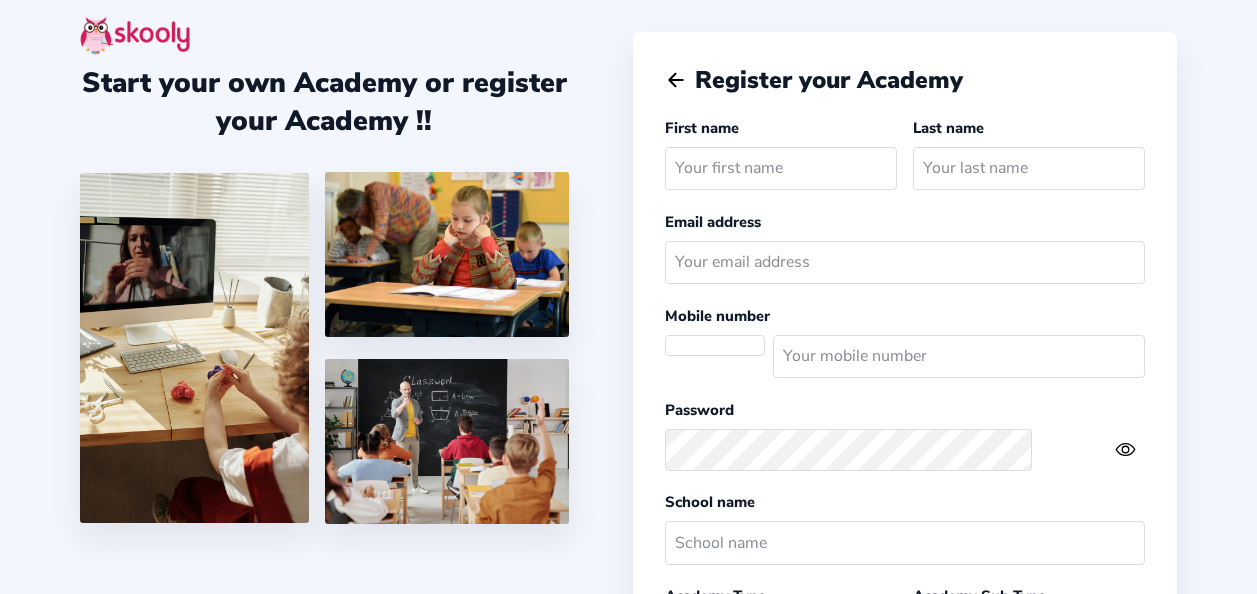 scroll, scrollTop: 0, scrollLeft: 0, axis: both 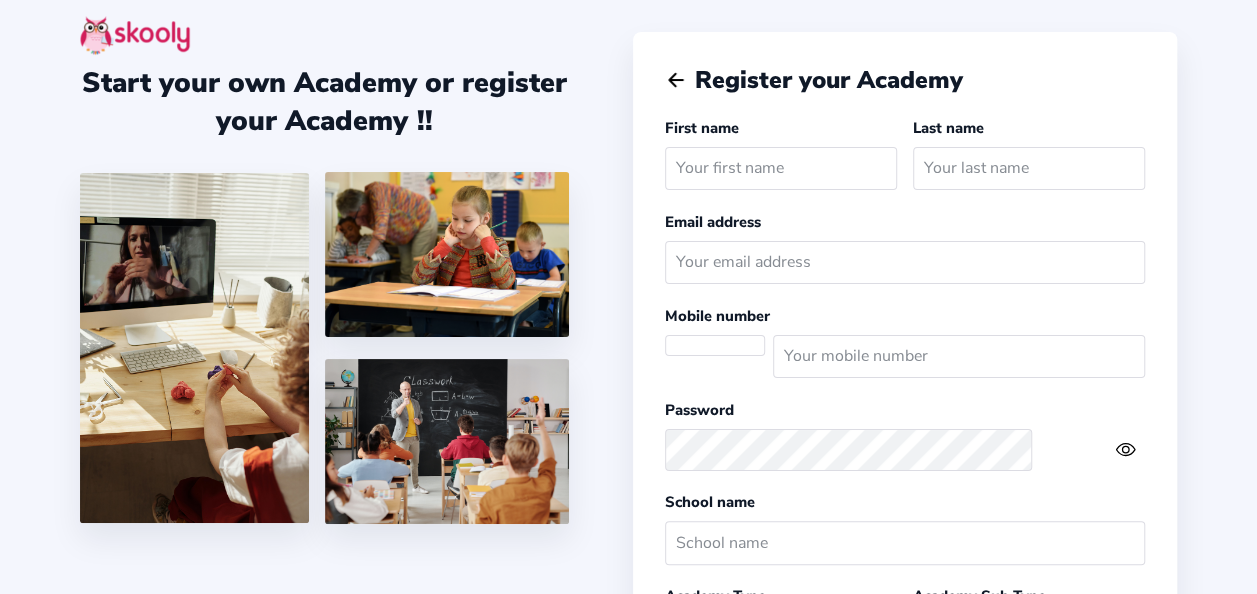 select 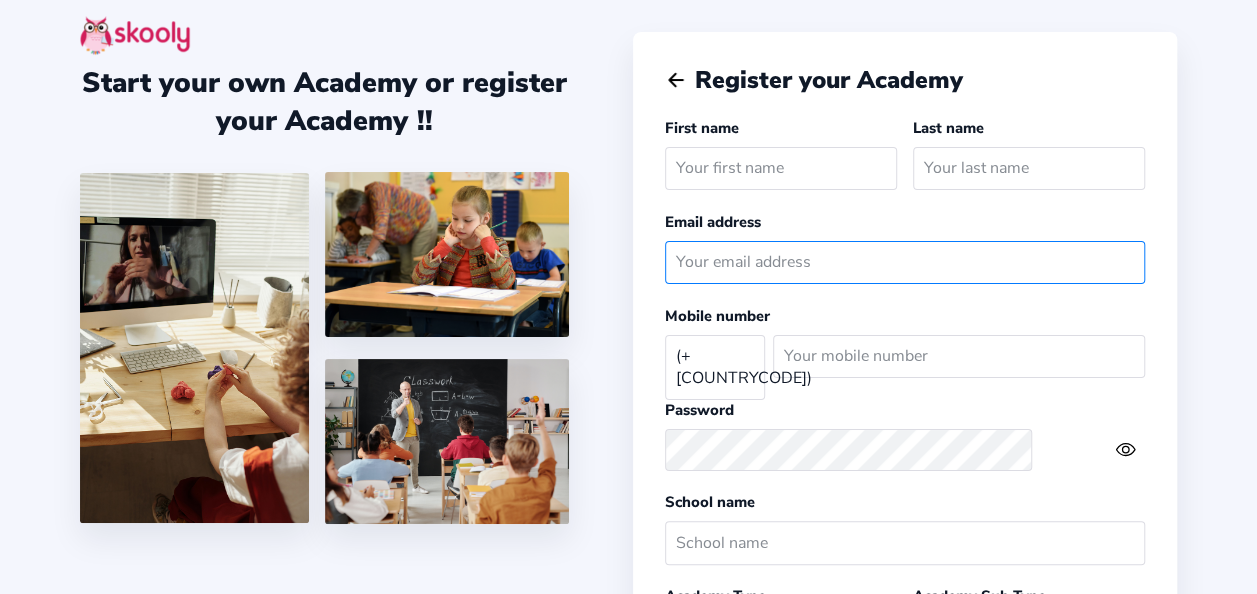 type on "[PHONE]" 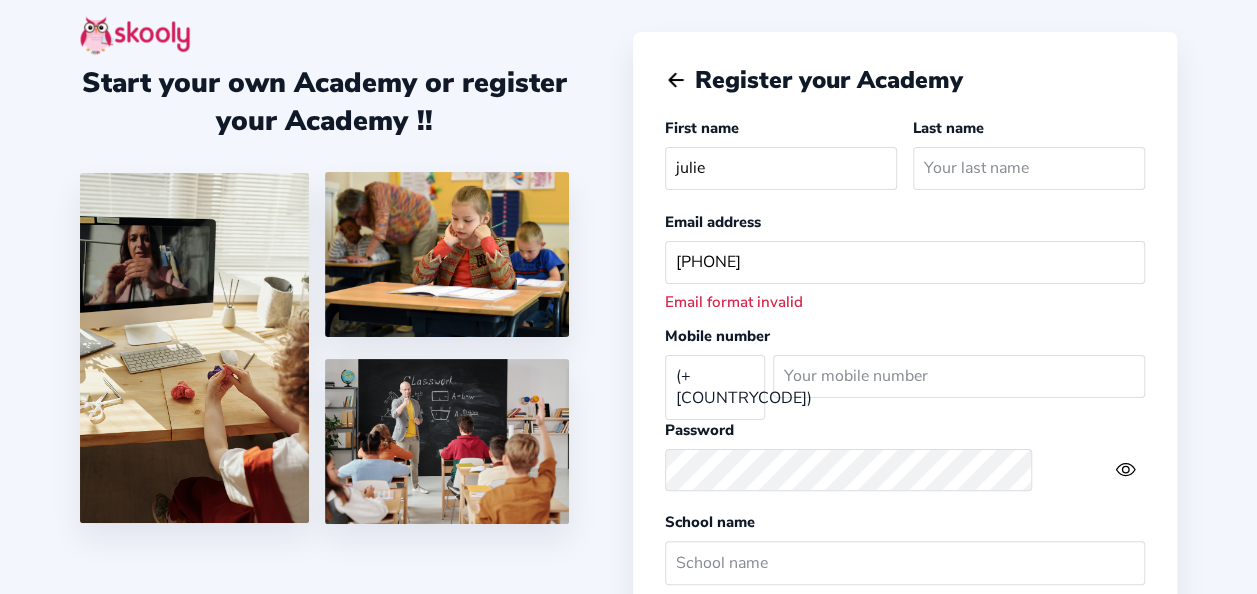 type on "julie" 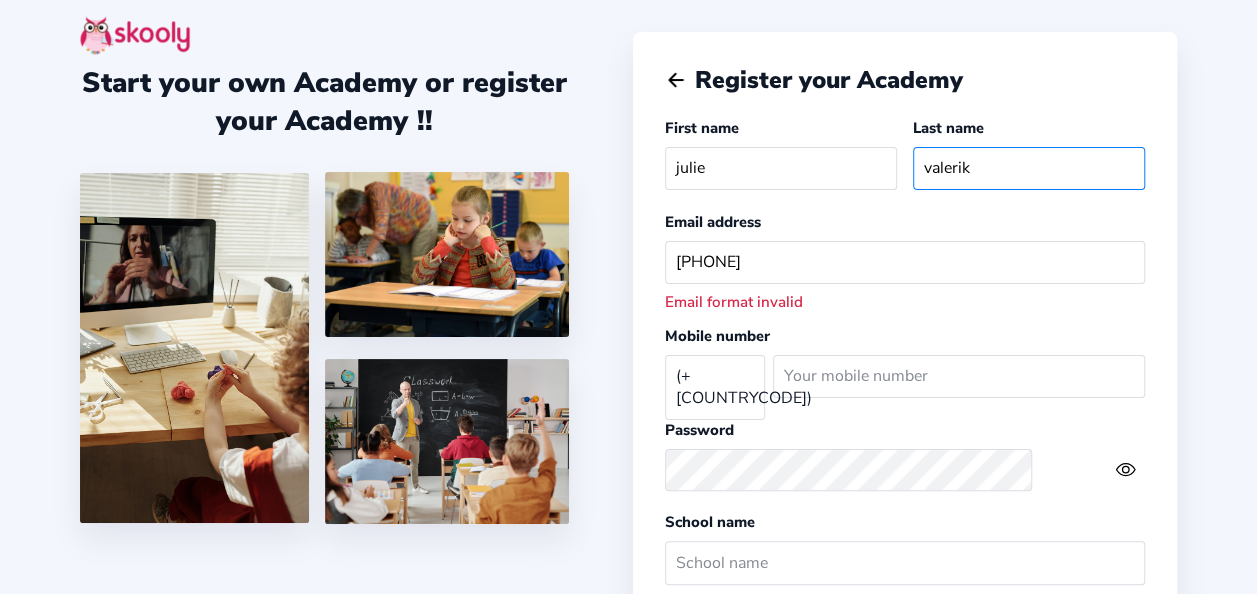 type on "valerik" 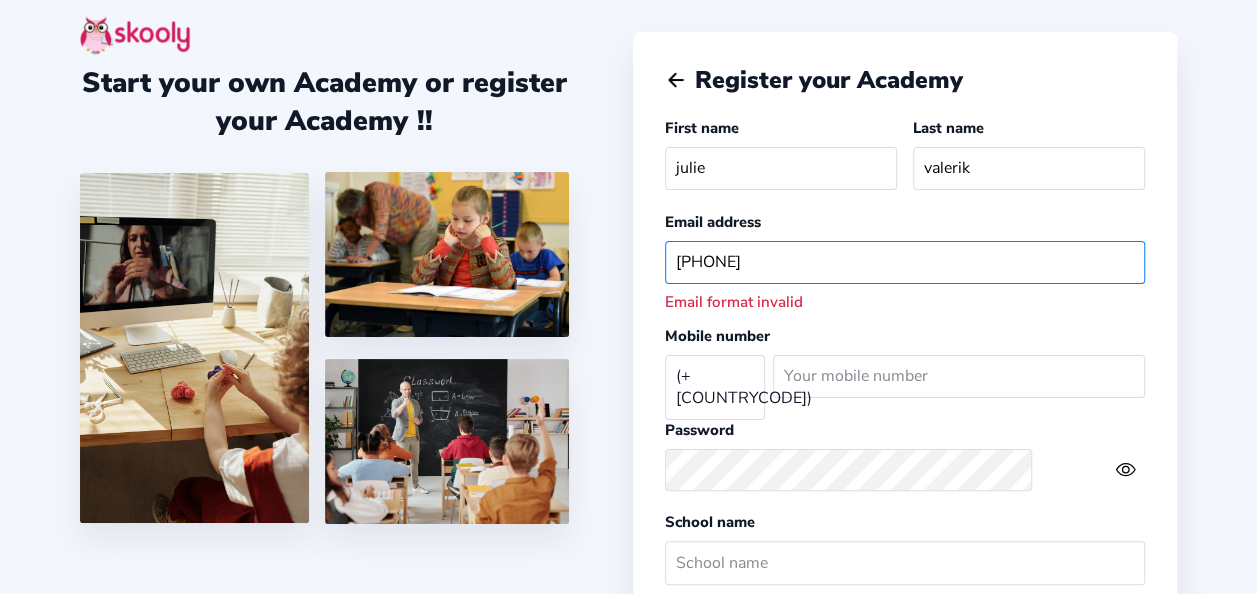 drag, startPoint x: 952, startPoint y: 267, endPoint x: 654, endPoint y: 242, distance: 299.0468 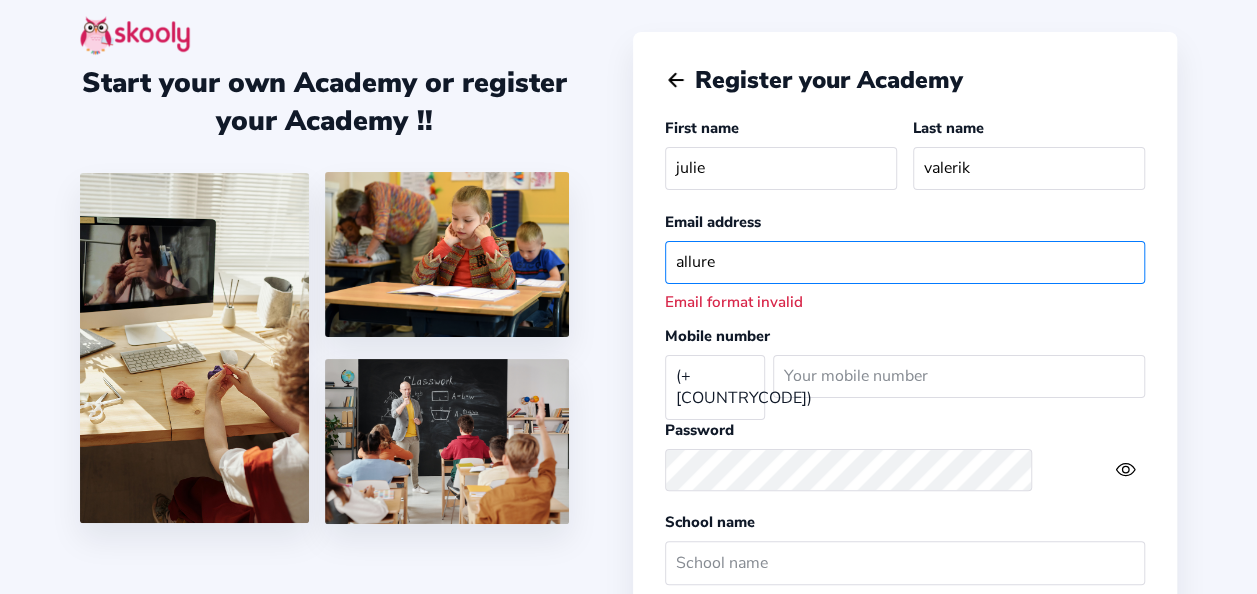 type on "[EMAIL]" 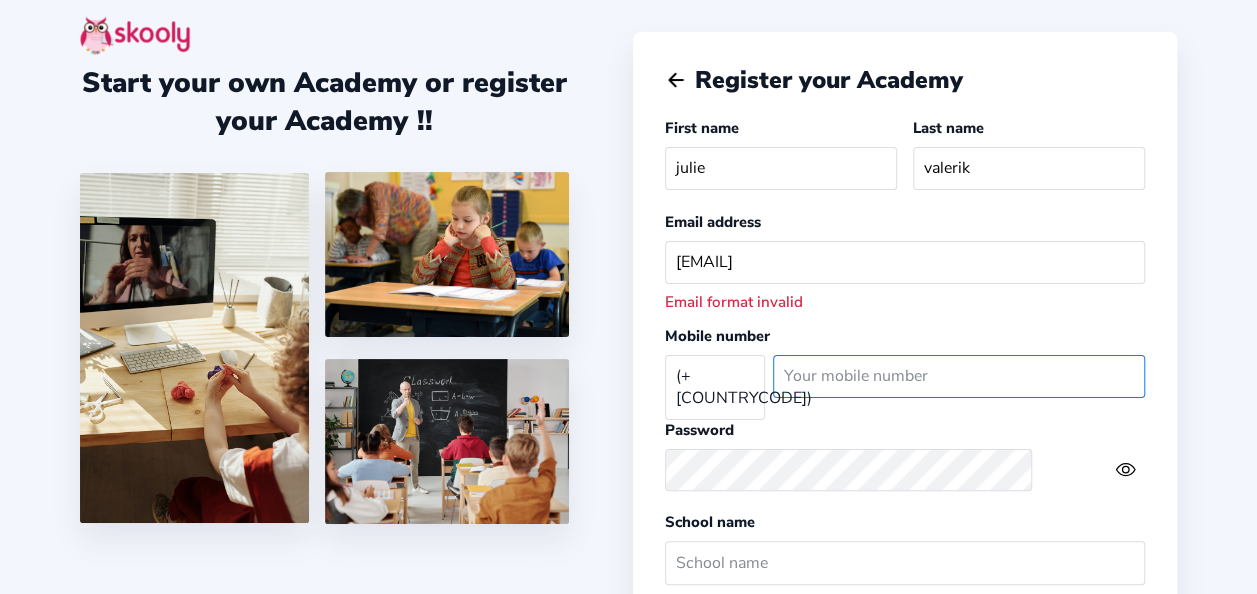 click on "[PHONE]" 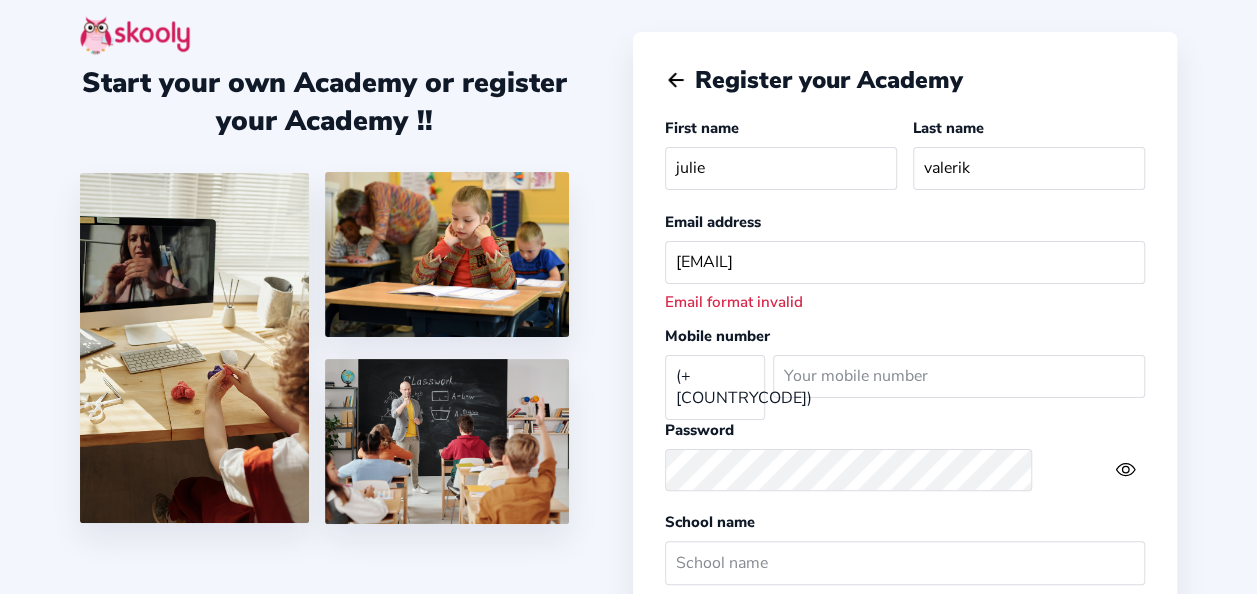 click on "Password" 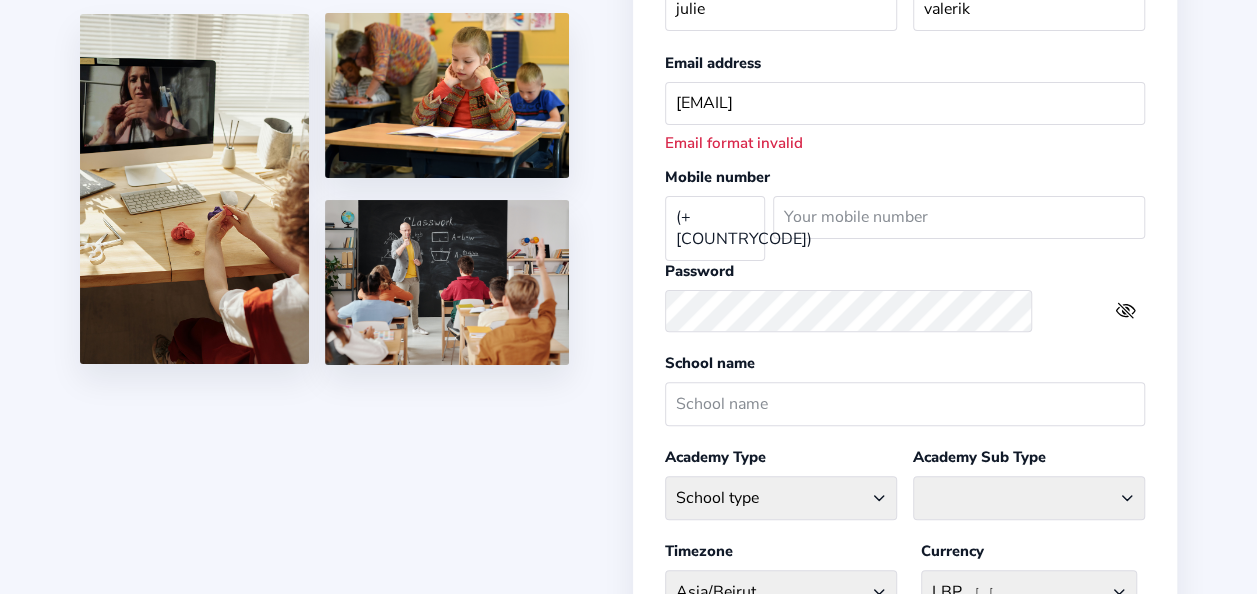 scroll, scrollTop: 169, scrollLeft: 0, axis: vertical 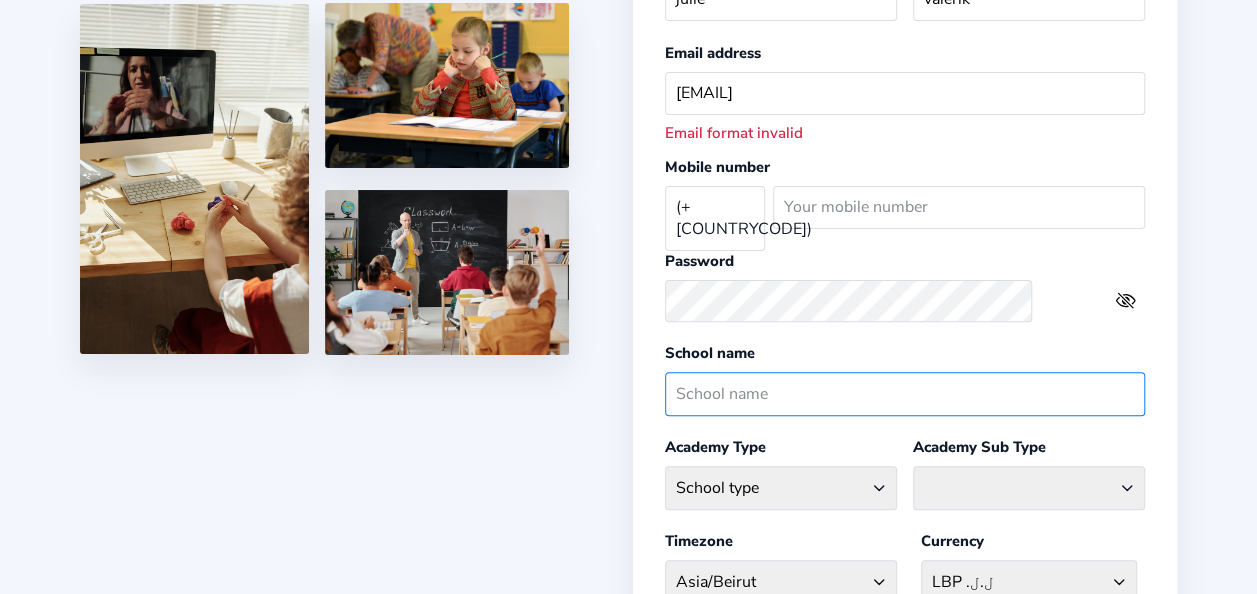 click 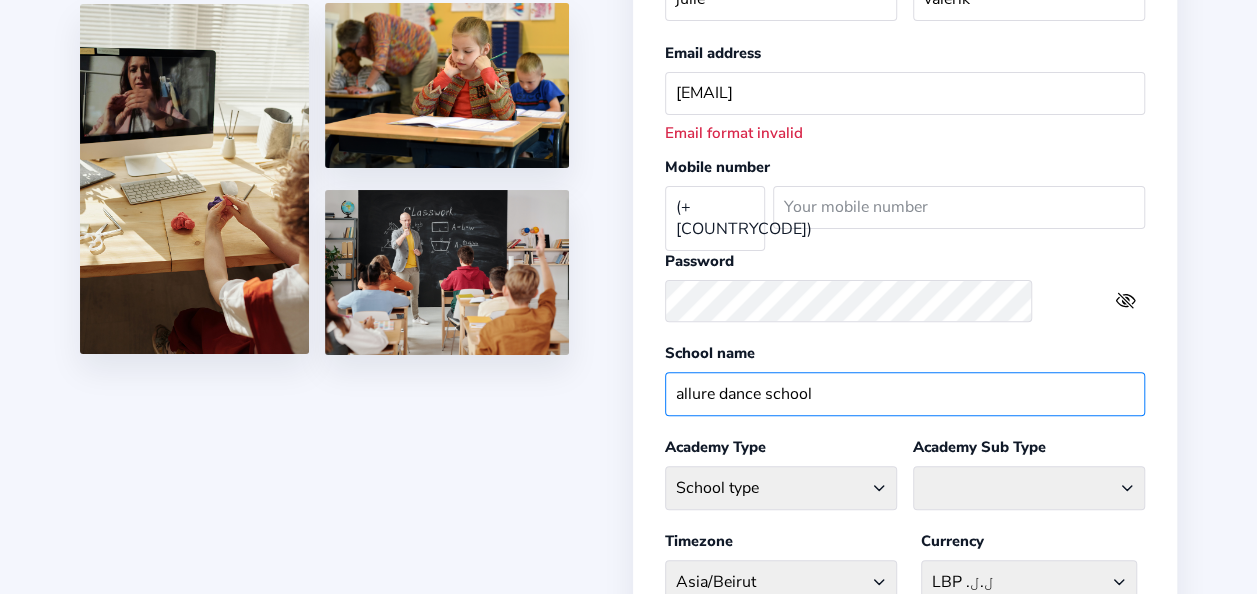 type on "allure dance school" 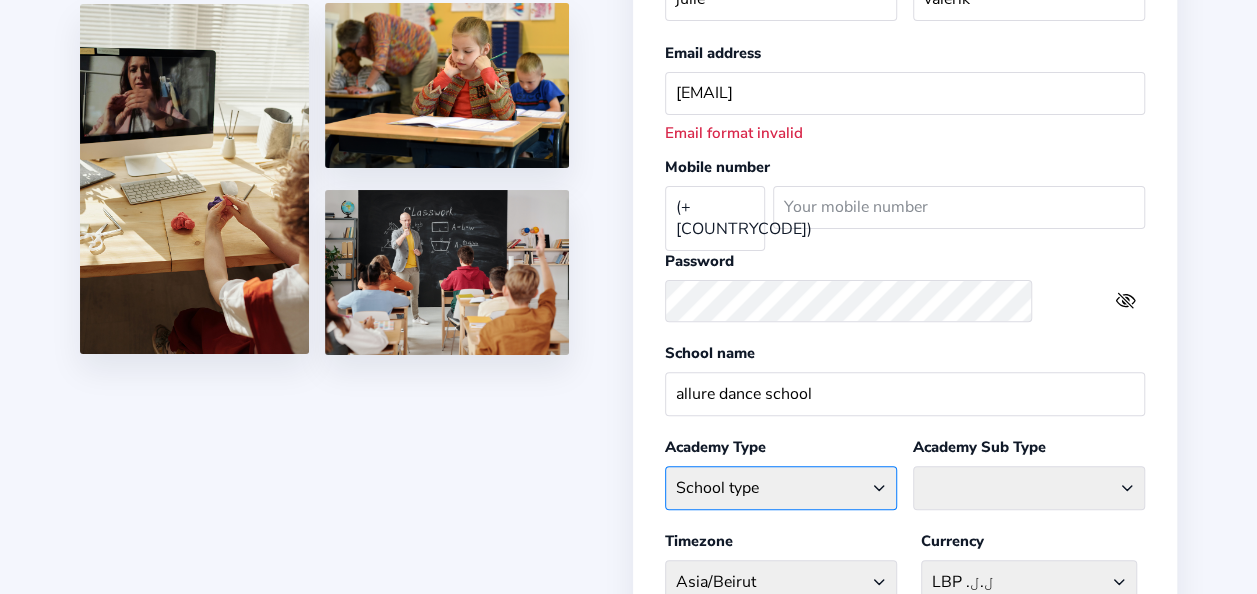 click on "School type Academic Afterschool Arts Dance Homeschool Language Martial Arts Music Sports Wellness" 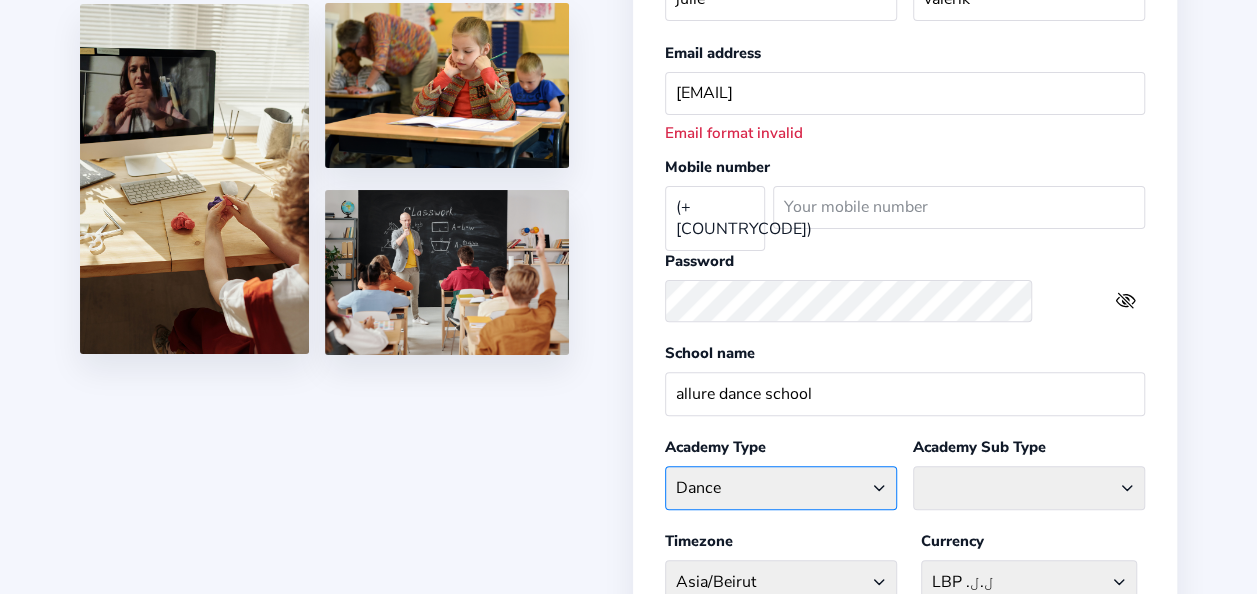 click on "School type Academic Afterschool Arts Dance Homeschool Language Martial Arts Music Sports Wellness" 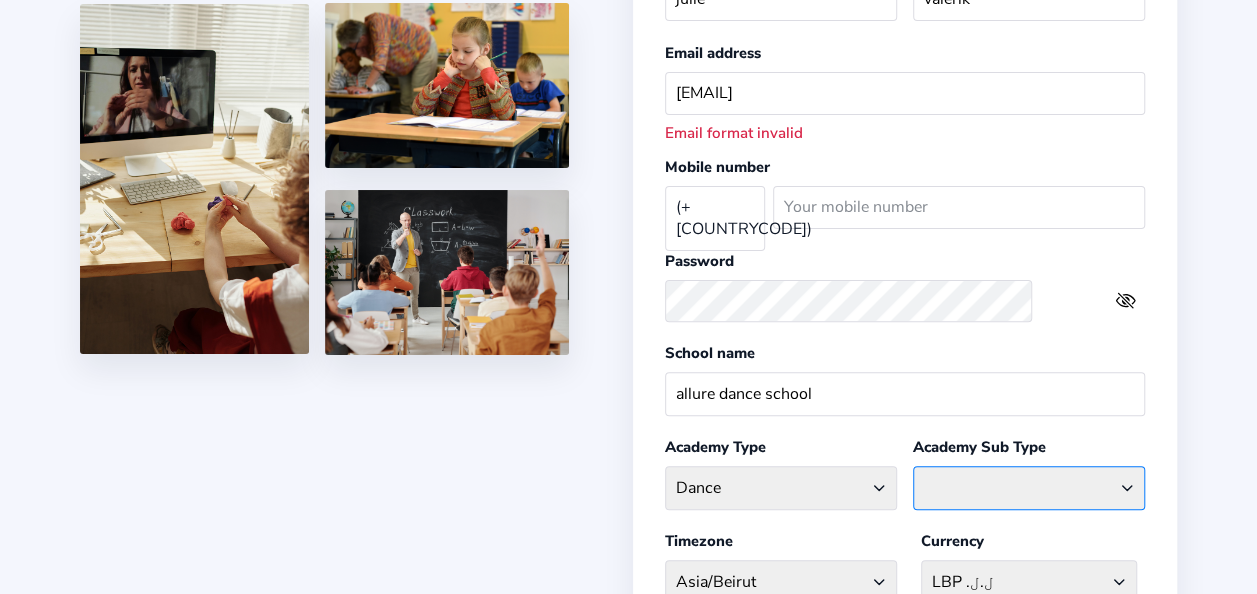 click on "[DANCE_STYLE]  [DANCE_STYLE]  [DANCE_STYLE]  [DANCE_STYLE]  [DANCE_STYLE]  [DANCE_STYLE]  [DANCE_STYLE]" 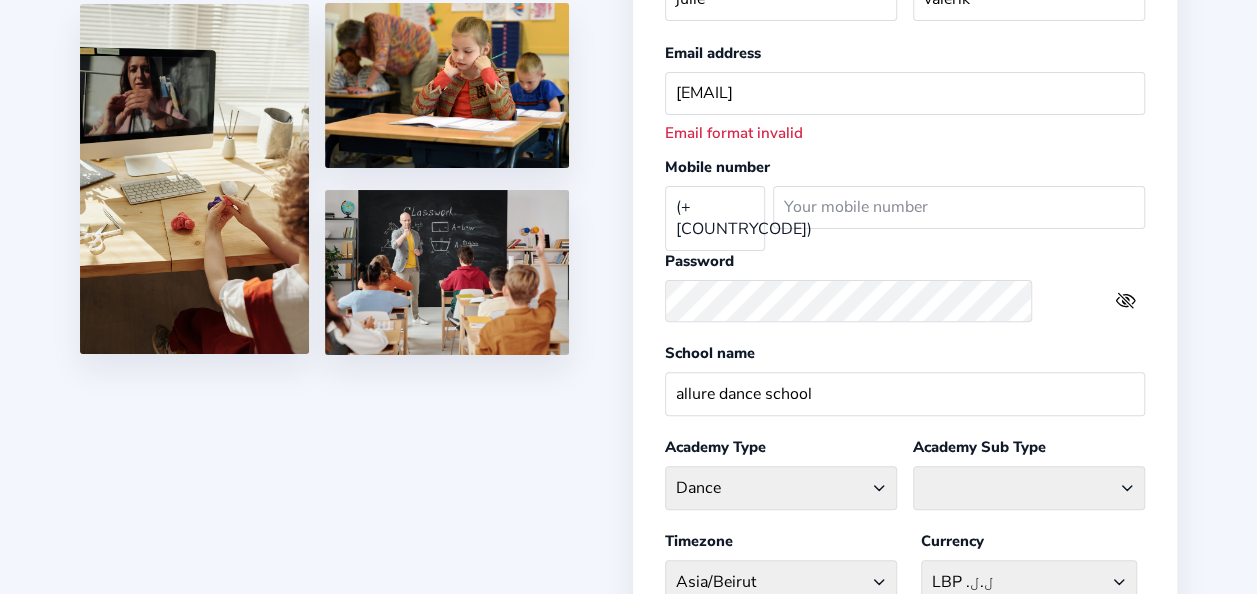 click on "Mobile number ([COUNTRYCODE])" 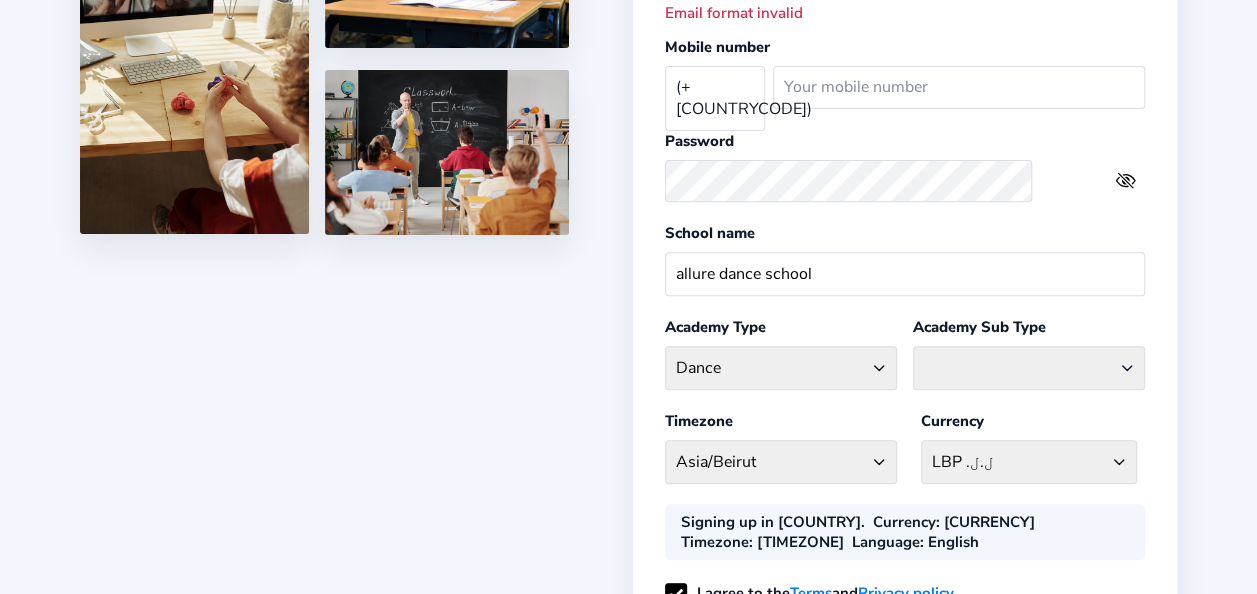 scroll, scrollTop: 329, scrollLeft: 0, axis: vertical 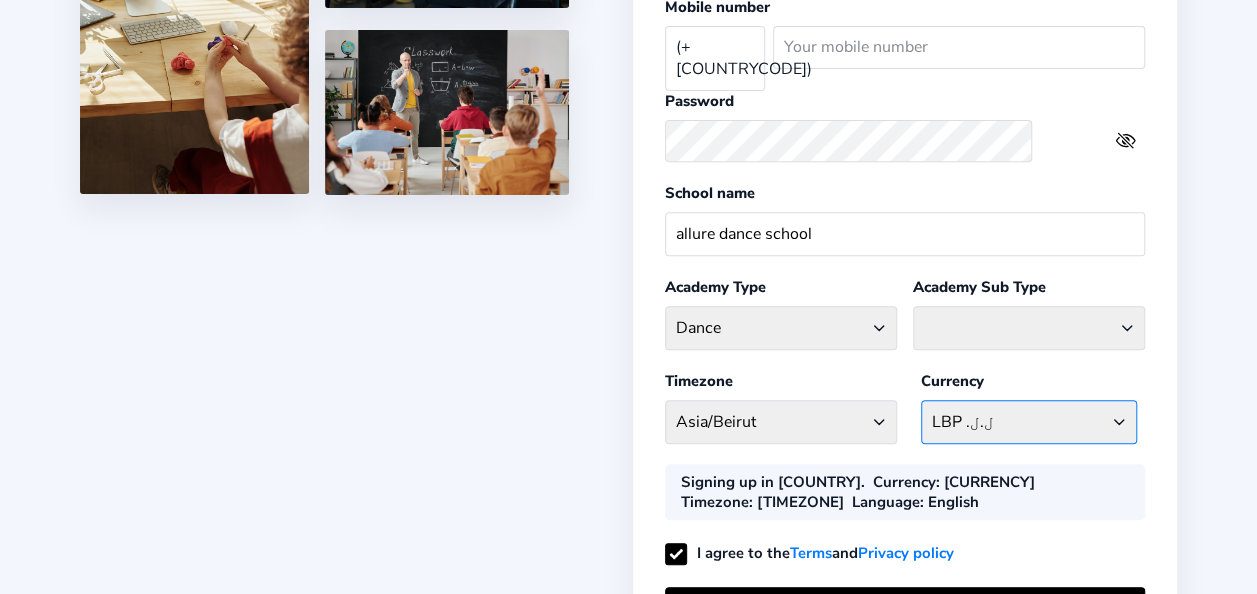click on "LBP .ل.ل [COUNTRY] [CURRENCY] - ؋. [COUNTRY] [CURRENCY] - L [COUNTRY] [CURRENCY] - دج [COUNTRY] [CURRENCY] - د$ [COUNTRY] [CURRENCY] - € [COUNTRY] [CURRENCY] - Kz [COUNTRY] [CURRENCY] - $ [COUNTRY] [CURRENCY] - € [COUNTRY] [CURRENCY] - $ [COUNTRY] [CURRENCY] - ֏ [COUNTRY] [CURRENCY] - Afl [COUNTRY] [CURRENCY] - $ [COUNTRY] [CURRENCY] - S [COUNTRY] [CURRENCY] - S [COUNTRY] [CURRENCY] - د.ب [COUNTRY] [CURRENCY] - ৳ [COUNTRY] [CURRENCY] - $ [COUNTRY] [CURRENCY] - Br [COUNTRY] [CURRENCY] - fr [COUNTRY] [CURRENCY] - $ [COUNTRY] [CURRENCY] - CFA [COUNTRY] [CURRENCY] - $ [COUNTRY] [CURRENCY] - Nu [COUNTRY] [CURRENCY] - Bs [COUNTRY] [CURRENCY] - KM [COUNTRY] [CURRENCY] - P [COUNTRY] [CURRENCY] - R$ [COUNTRY] [CURRENCY] - £ [COUNTRY] [CURRENCY] - $ [COUNTRY] [CURRENCY] - лв [COUNTRY] [CURRENCY] - CFA [COUNTRY] [CURRENCY] - FBu [COUNTRY] [CURRENCY] - ៛ [COUNTRY] [CURRENCY] - CFA [COUNTRY] [CURRENCY] - $ [COUNTRY] [CURRENCY] - CFA [COUNTRY] [CURRENCY] - CFA [COUNTRY] [CURRENCY] - $ [COUNTRY] [CURRENCY] - ¥ [COUNTRY] [CURRENCY] - $ [COUNTRY] [CURRENCY] - $ [COUNTRY] [CURRENCY] - CF [COUNTRY] [CURRENCY] - CFA [COUNTRY] [CURRENCY] - FC [COUNTRY] [CURRENCY] - $ [COUNTRY] [CURRENCY] - ₡" 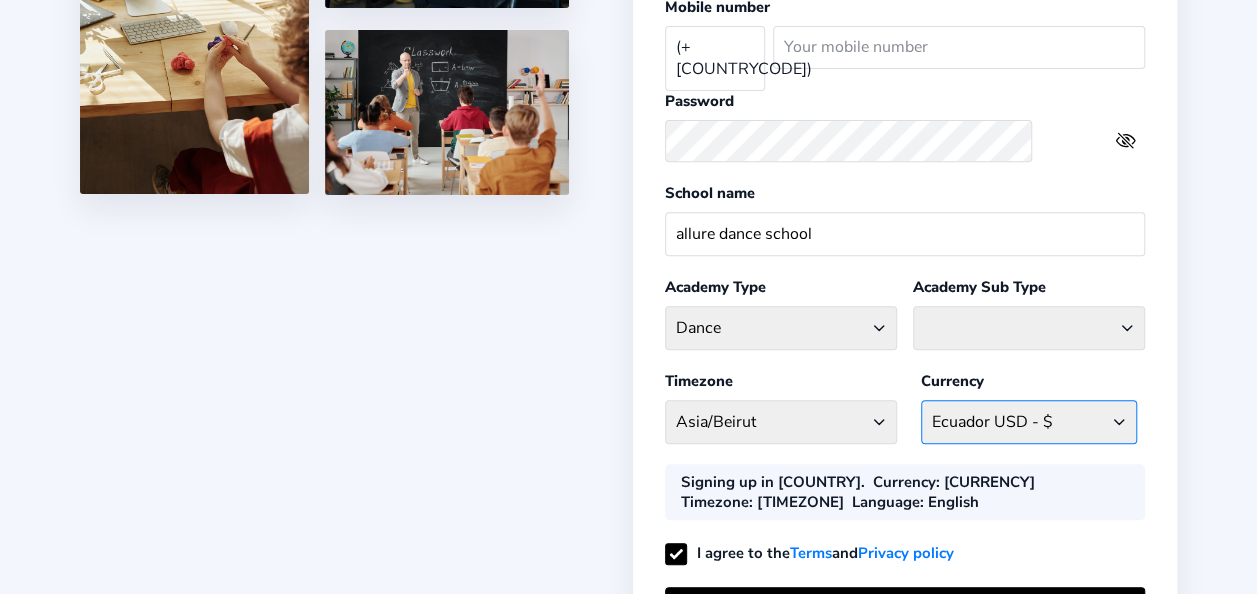 click on "LBP .ل.ل [COUNTRY] [CURRENCY] - ؋. [COUNTRY] [CURRENCY] - L [COUNTRY] [CURRENCY] - دج [COUNTRY] [CURRENCY] - د$ [COUNTRY] [CURRENCY] - € [COUNTRY] [CURRENCY] - Kz [COUNTRY] [CURRENCY] - $ [COUNTRY] [CURRENCY] - € [COUNTRY] [CURRENCY] - $ [COUNTRY] [CURRENCY] - ֏ [COUNTRY] [CURRENCY] - Afl [COUNTRY] [CURRENCY] - $ [COUNTRY] [CURRENCY] - S [COUNTRY] [CURRENCY] - S [COUNTRY] [CURRENCY] - د.ب [COUNTRY] [CURRENCY] - ৳ [COUNTRY] [CURRENCY] - $ [COUNTRY] [CURRENCY] - Br [COUNTRY] [CURRENCY] - fr [COUNTRY] [CURRENCY] - $ [COUNTRY] [CURRENCY] - CFA [COUNTRY] [CURRENCY] - $ [COUNTRY] [CURRENCY] - Nu [COUNTRY] [CURRENCY] - Bs [COUNTRY] [CURRENCY] - KM [COUNTRY] [CURRENCY] - P [COUNTRY] [CURRENCY] - R$ [COUNTRY] [CURRENCY] - £ [COUNTRY] [CURRENCY] - $ [COUNTRY] [CURRENCY] - лв [COUNTRY] [CURRENCY] - CFA [COUNTRY] [CURRENCY] - FBu [COUNTRY] [CURRENCY] - ៛ [COUNTRY] [CURRENCY] - CFA [COUNTRY] [CURRENCY] - $ [COUNTRY] [CURRENCY] - CFA [COUNTRY] [CURRENCY] - CFA [COUNTRY] [CURRENCY] - $ [COUNTRY] [CURRENCY] - ¥ [COUNTRY] [CURRENCY] - $ [COUNTRY] [CURRENCY] - $ [COUNTRY] [CURRENCY] - CF [COUNTRY] [CURRENCY] - CFA [COUNTRY] [CURRENCY] - FC [COUNTRY] [CURRENCY] - $ [COUNTRY] [CURRENCY] - ₡" 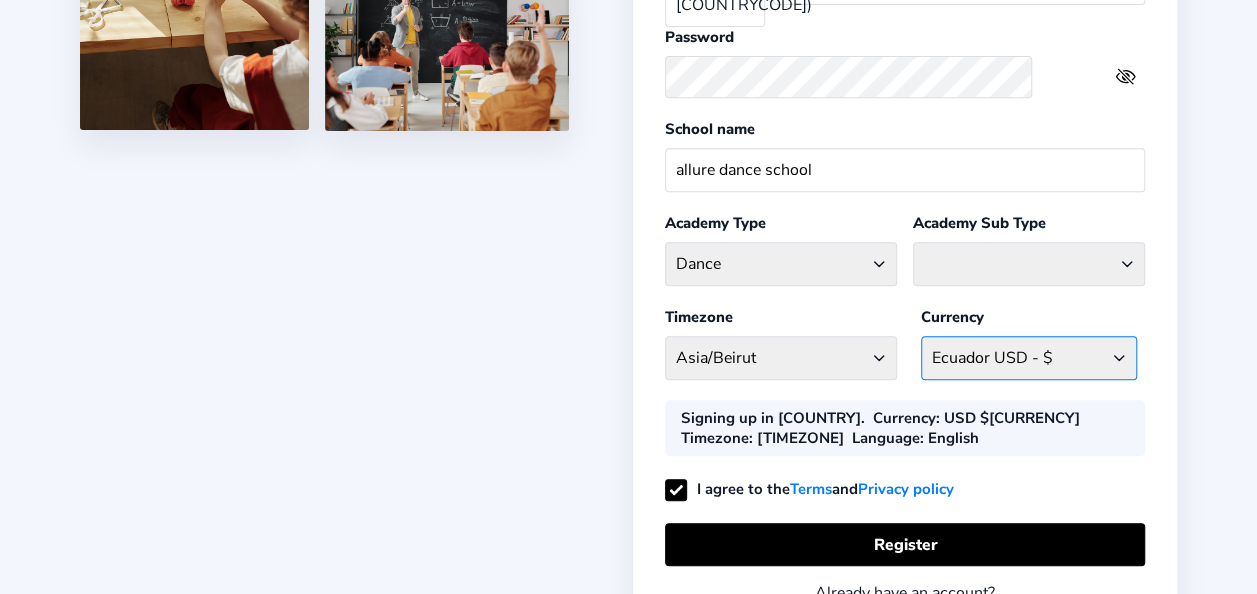 scroll, scrollTop: 420, scrollLeft: 0, axis: vertical 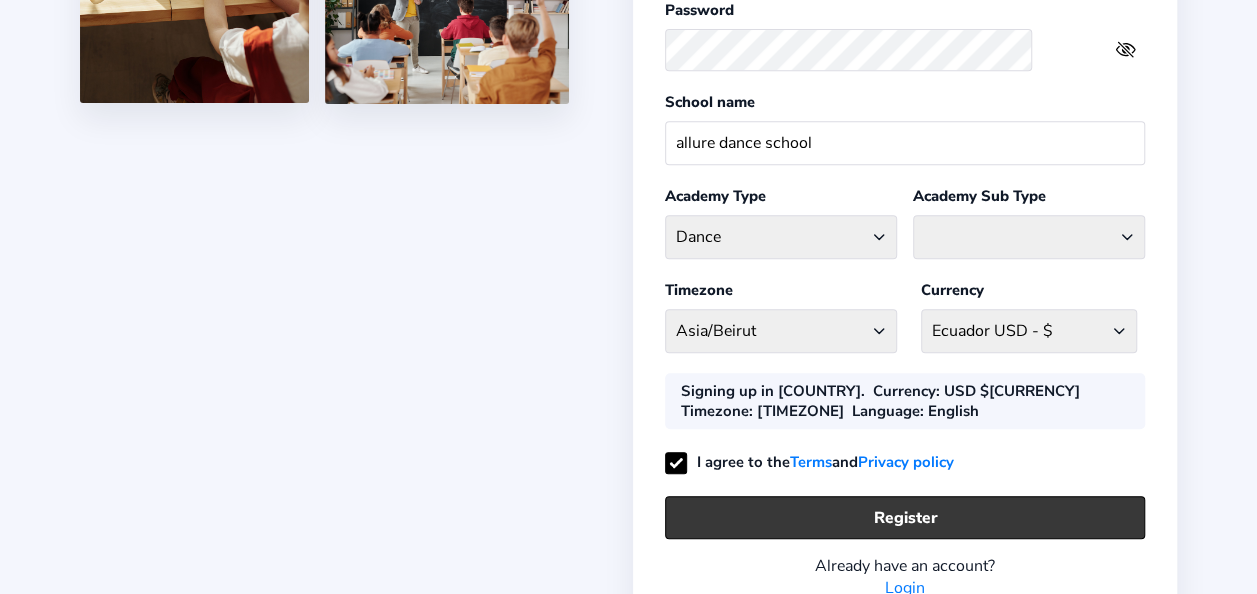 click on "Register" 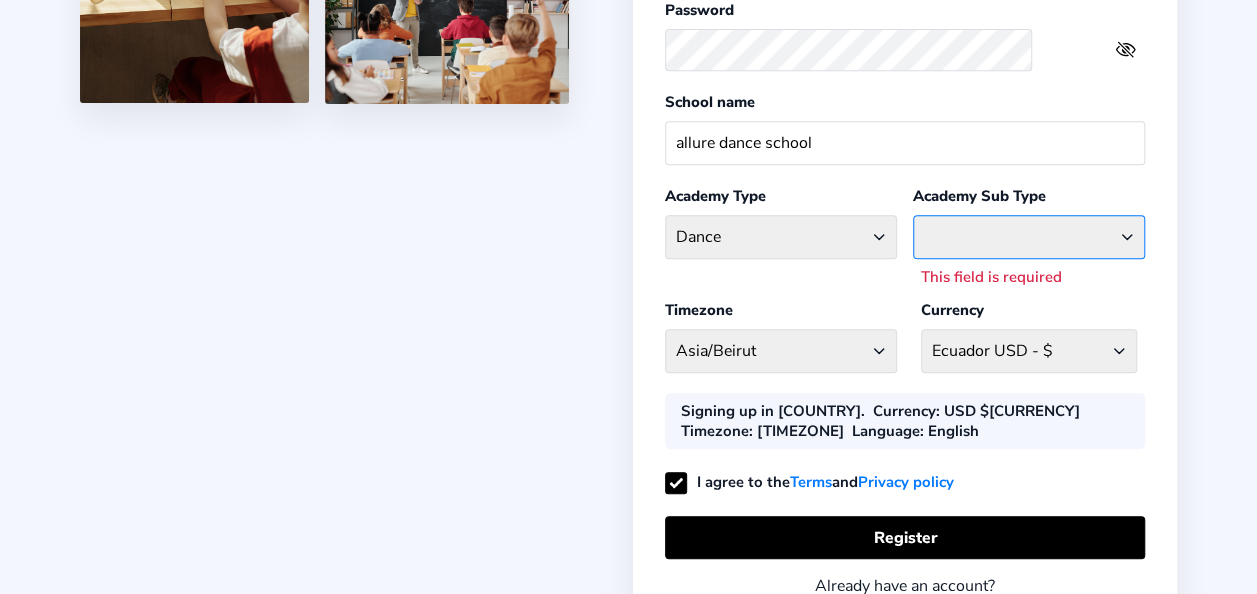 click on "[DANCE_STYLE]  [DANCE_STYLE]  [DANCE_STYLE]  [DANCE_STYLE]  [DANCE_STYLE]  [DANCE_STYLE]  [DANCE_STYLE]" 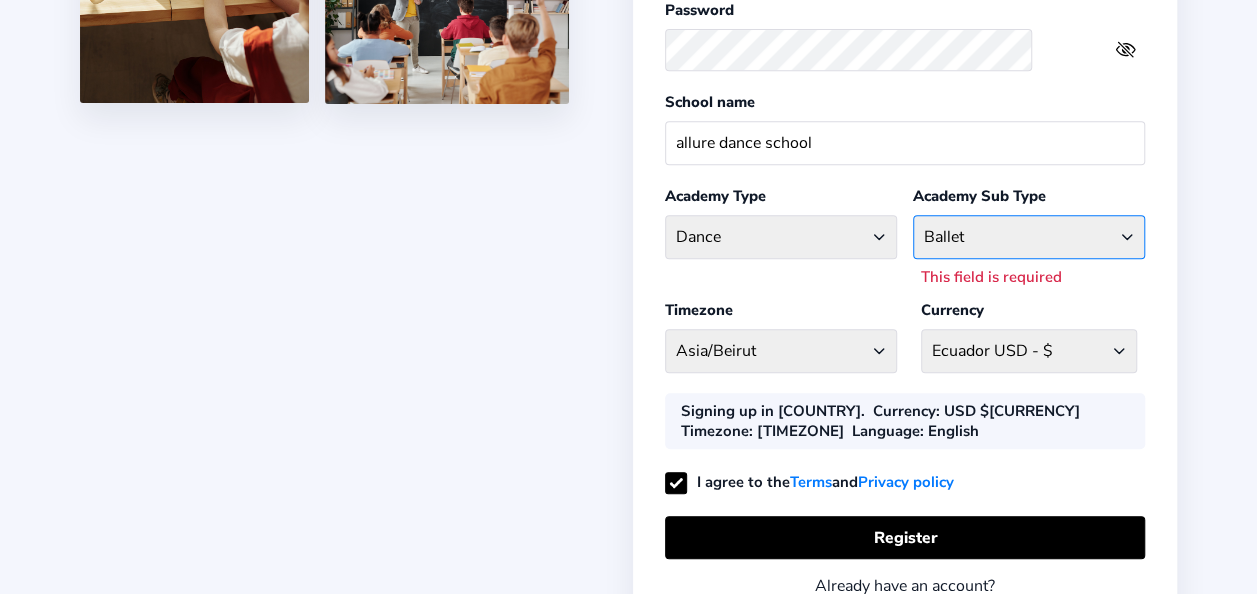 click on "[DANCE_STYLE]  [DANCE_STYLE]  [DANCE_STYLE]  [DANCE_STYLE]  [DANCE_STYLE]  [DANCE_STYLE]  [DANCE_STYLE]" 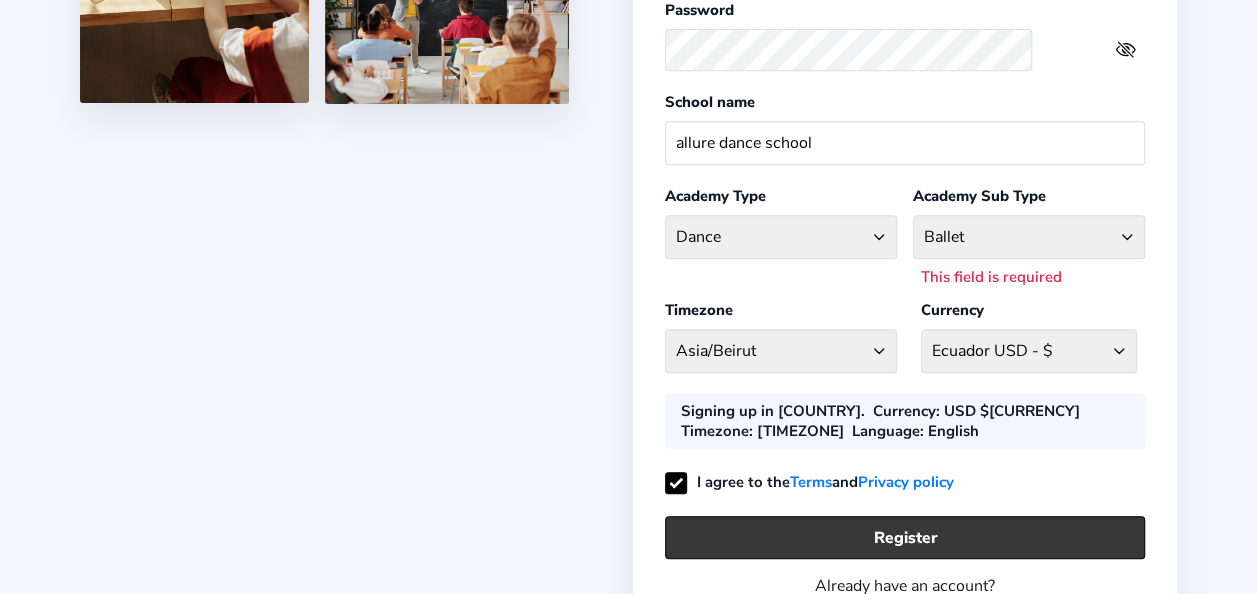 click on "Register" 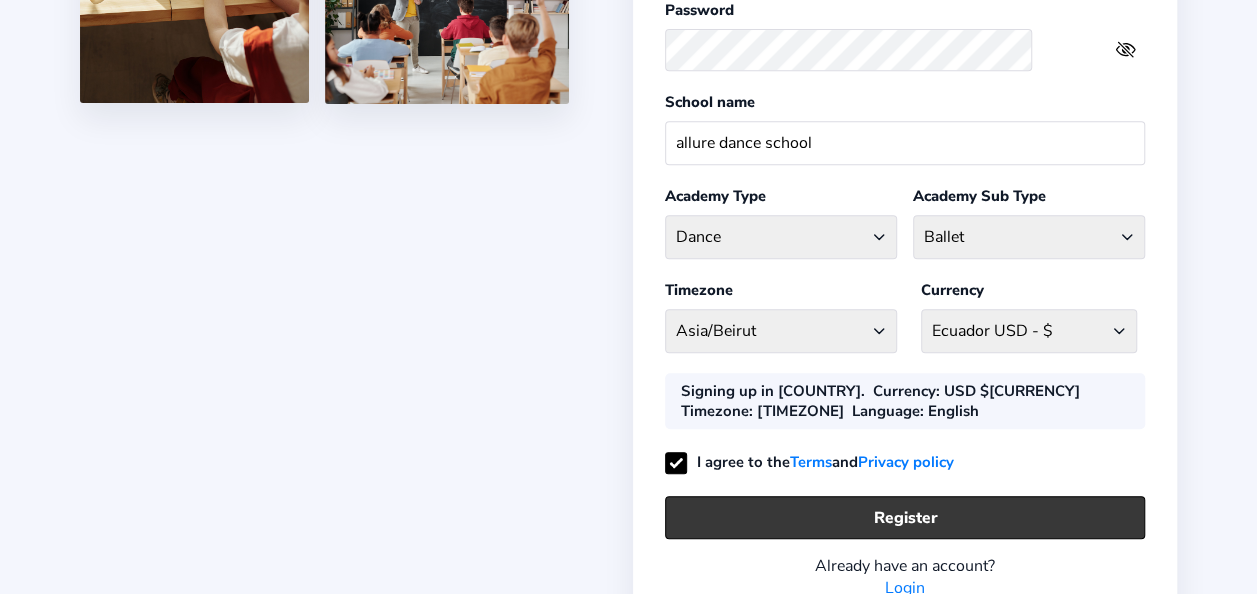 click on "Register" 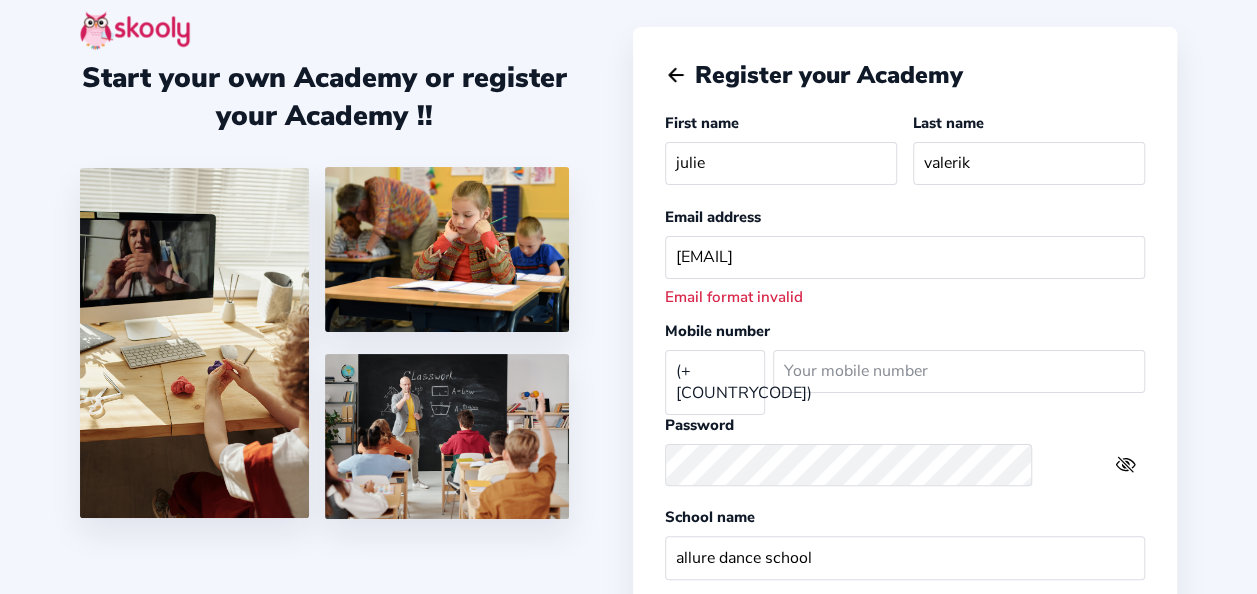 scroll, scrollTop: 0, scrollLeft: 0, axis: both 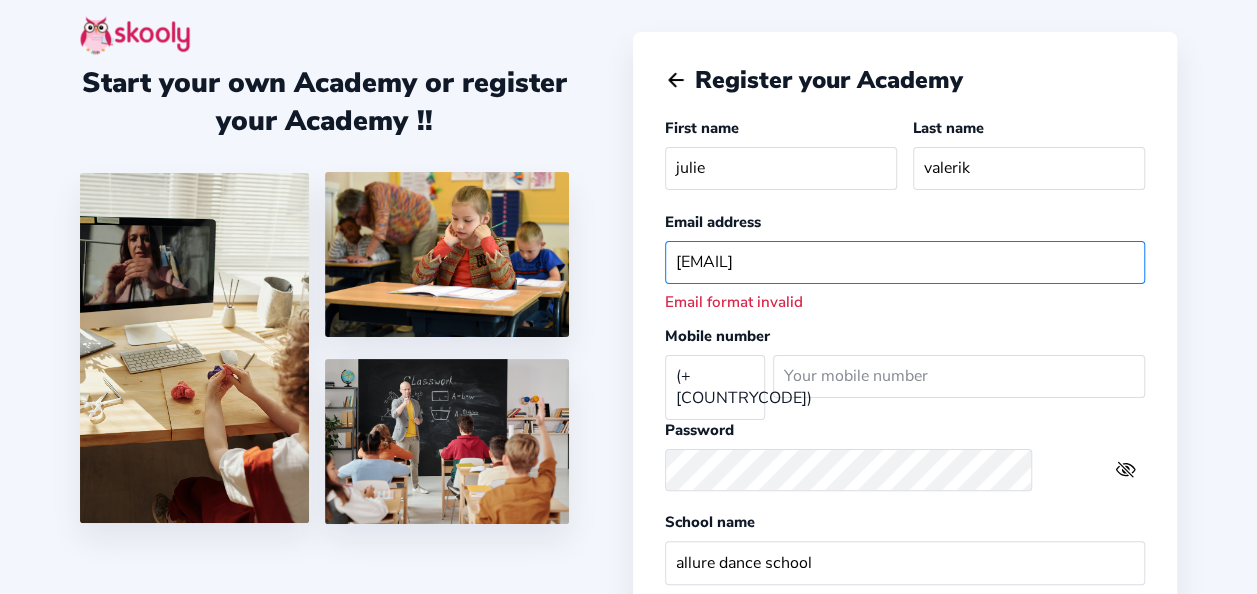 click on "[EMAIL]" 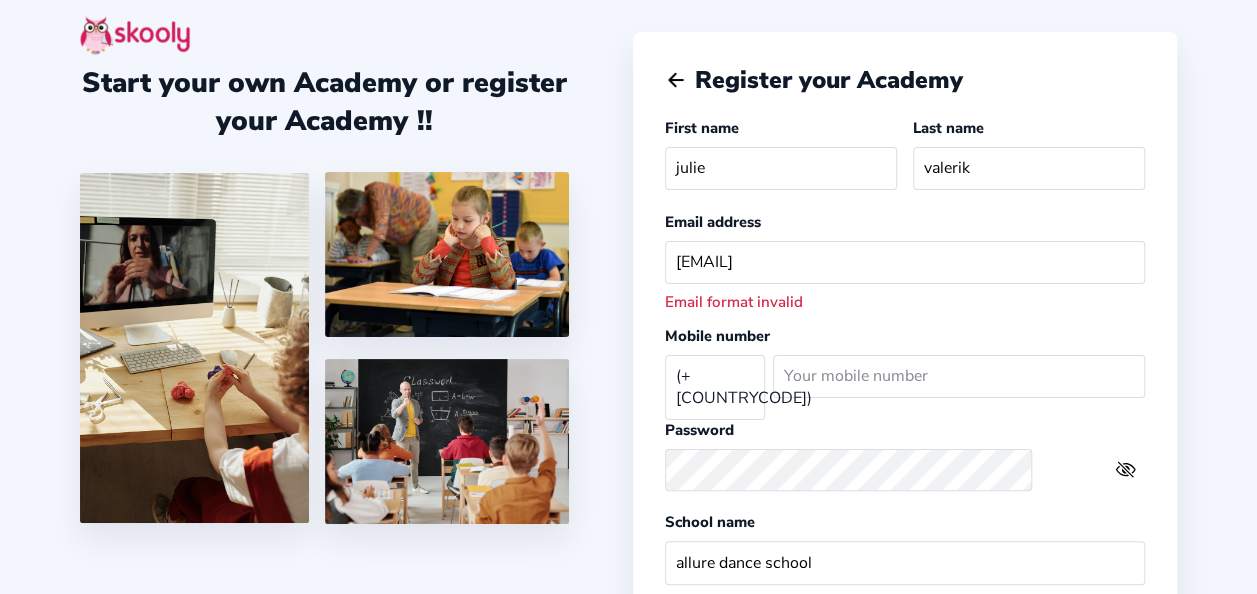 click on "Mobile number ([COUNTRYCODE])" 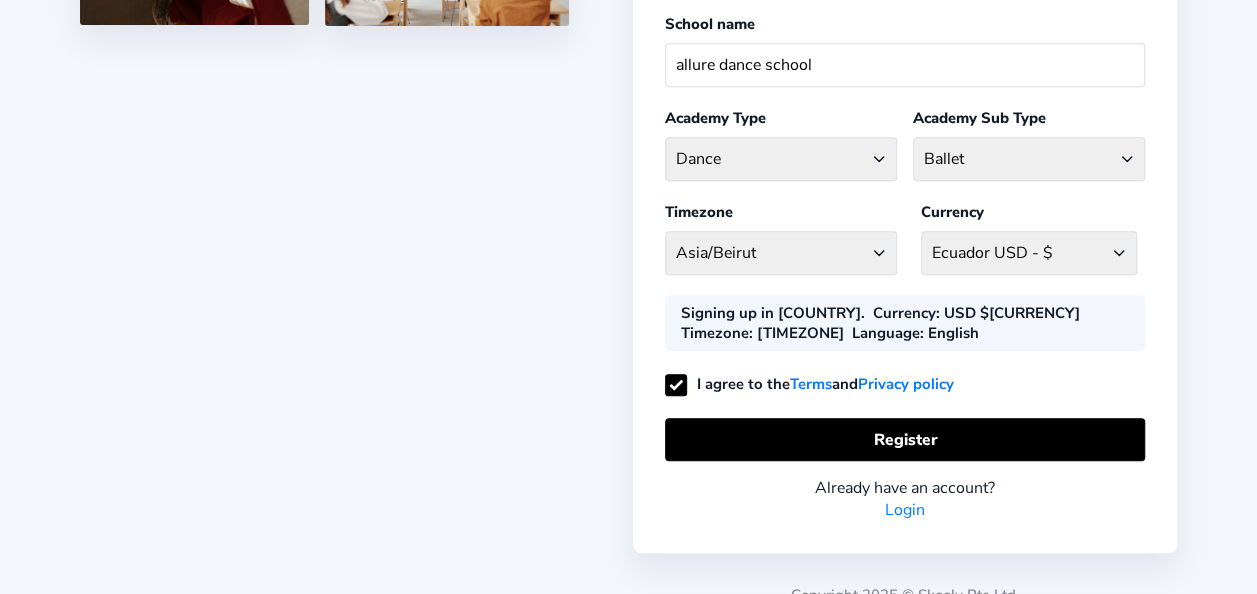 scroll, scrollTop: 504, scrollLeft: 0, axis: vertical 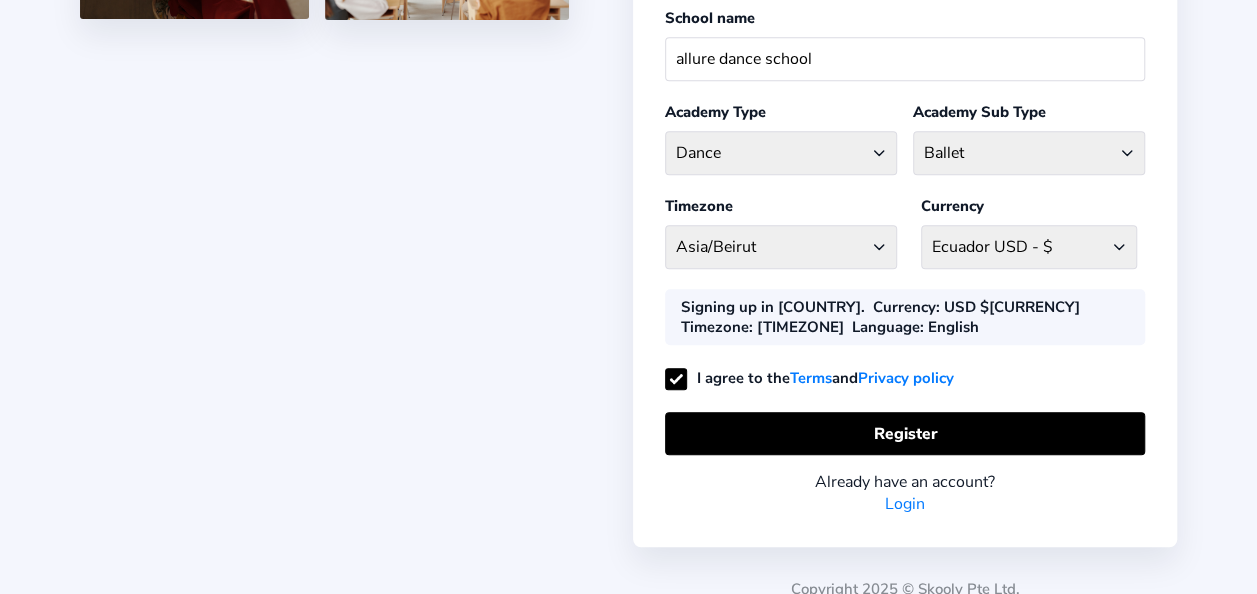 click on "Login" 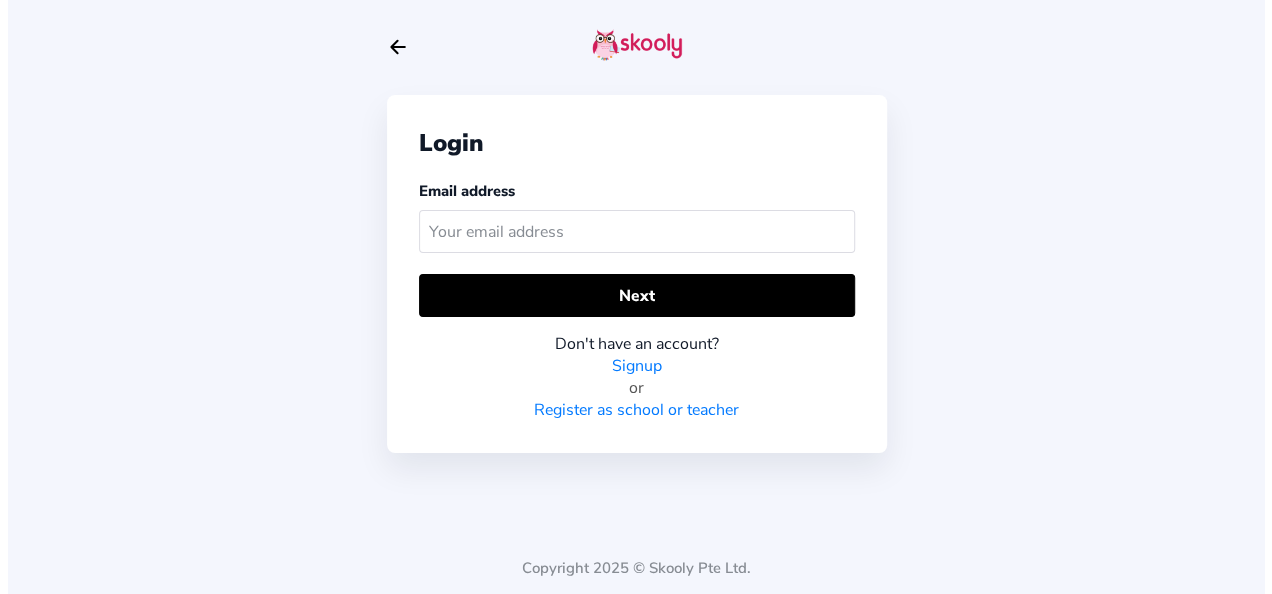 scroll, scrollTop: 0, scrollLeft: 0, axis: both 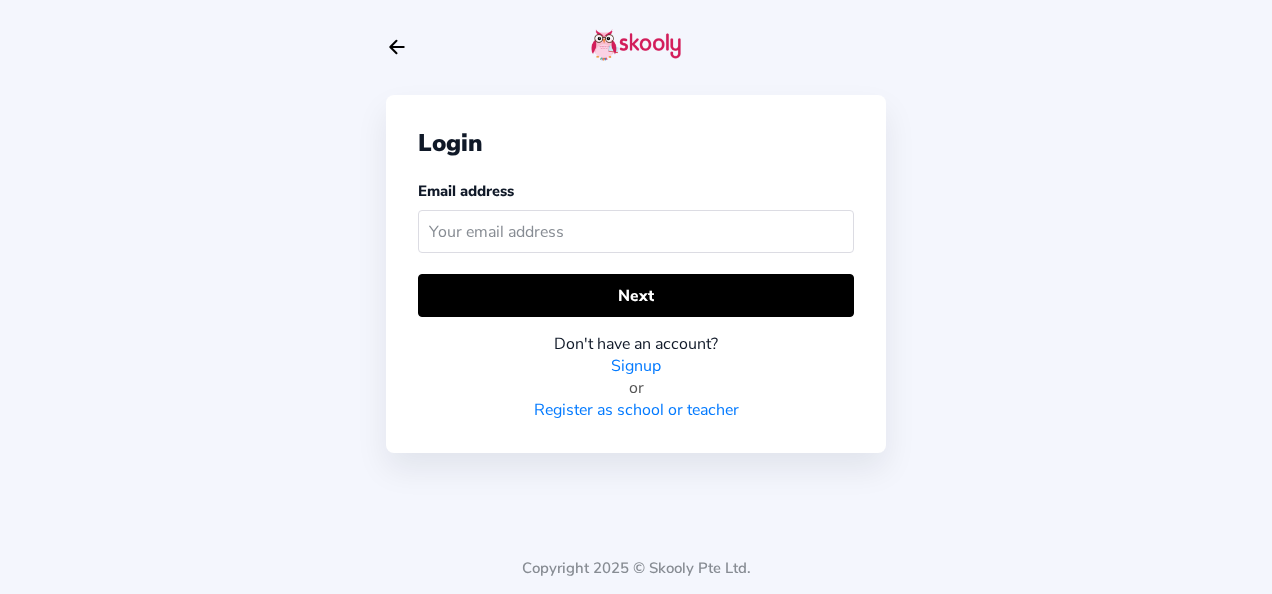 click 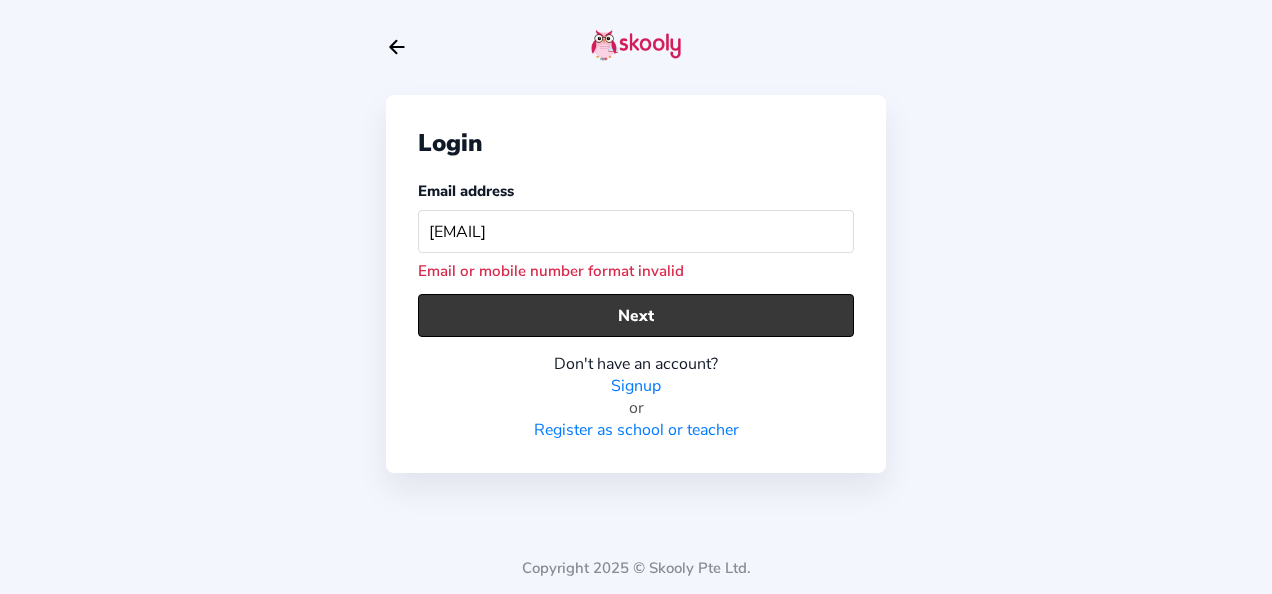click on "Next" 